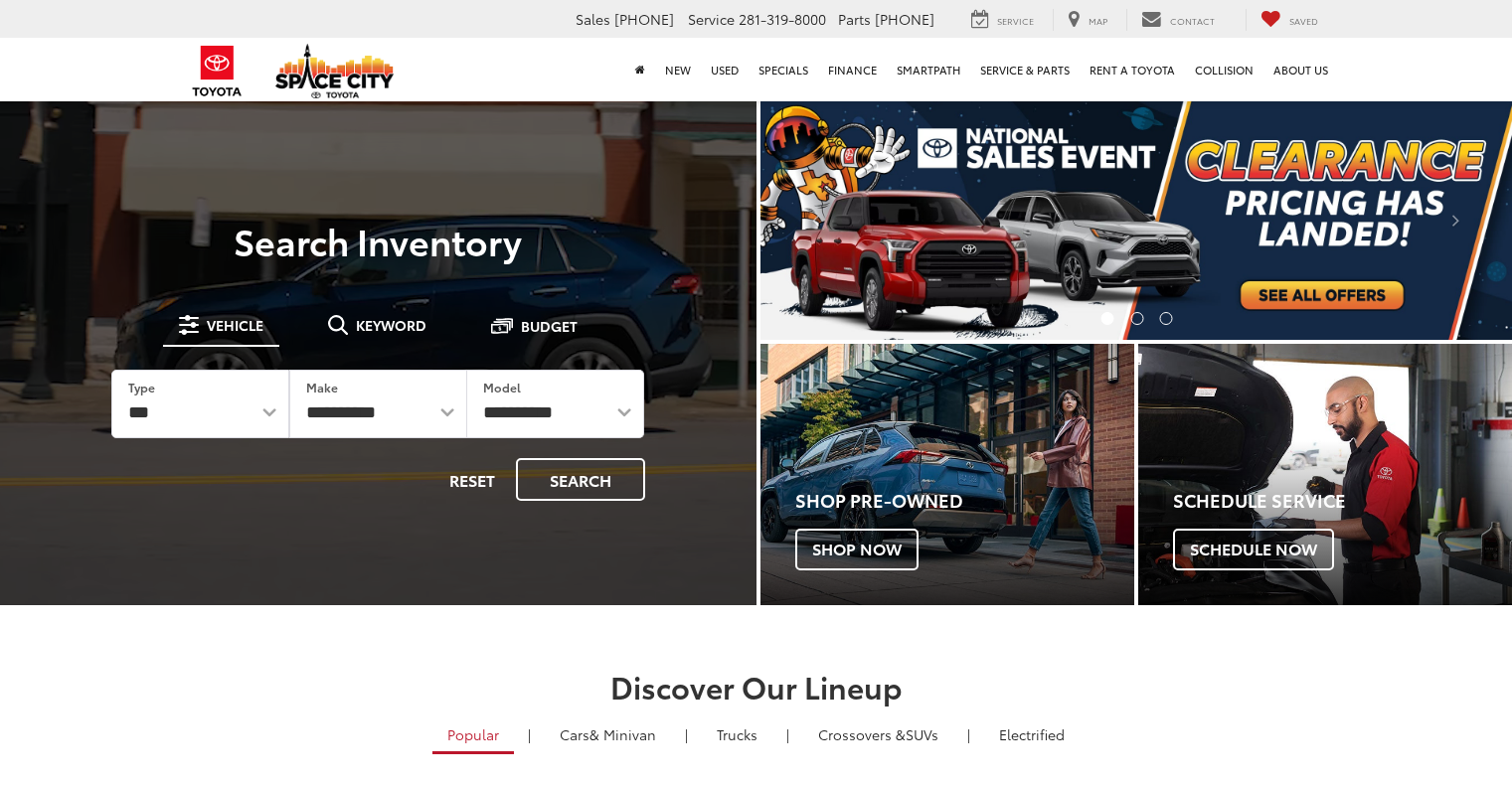 scroll, scrollTop: 0, scrollLeft: 0, axis: both 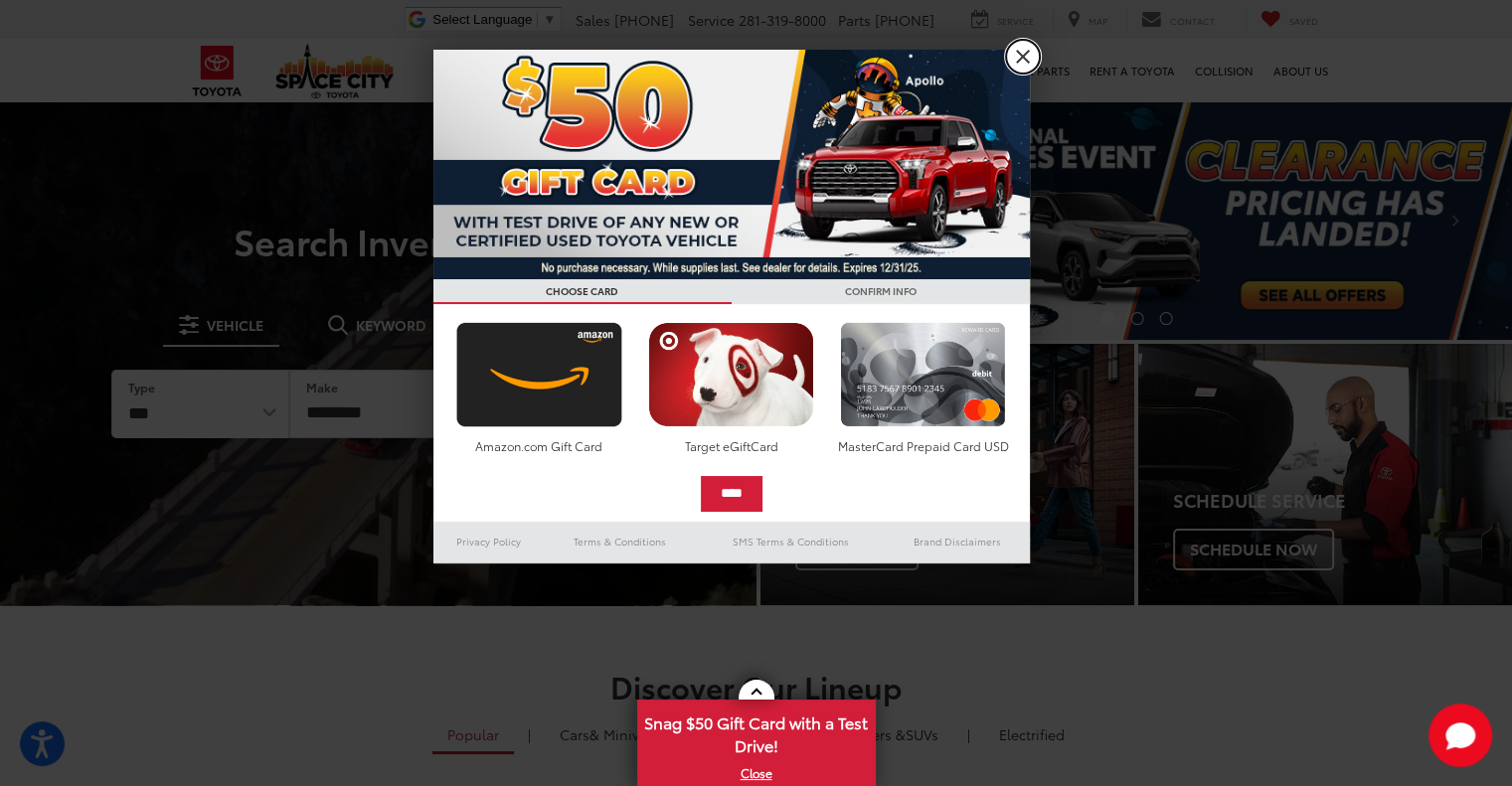 click on "X" at bounding box center (1023, 57) 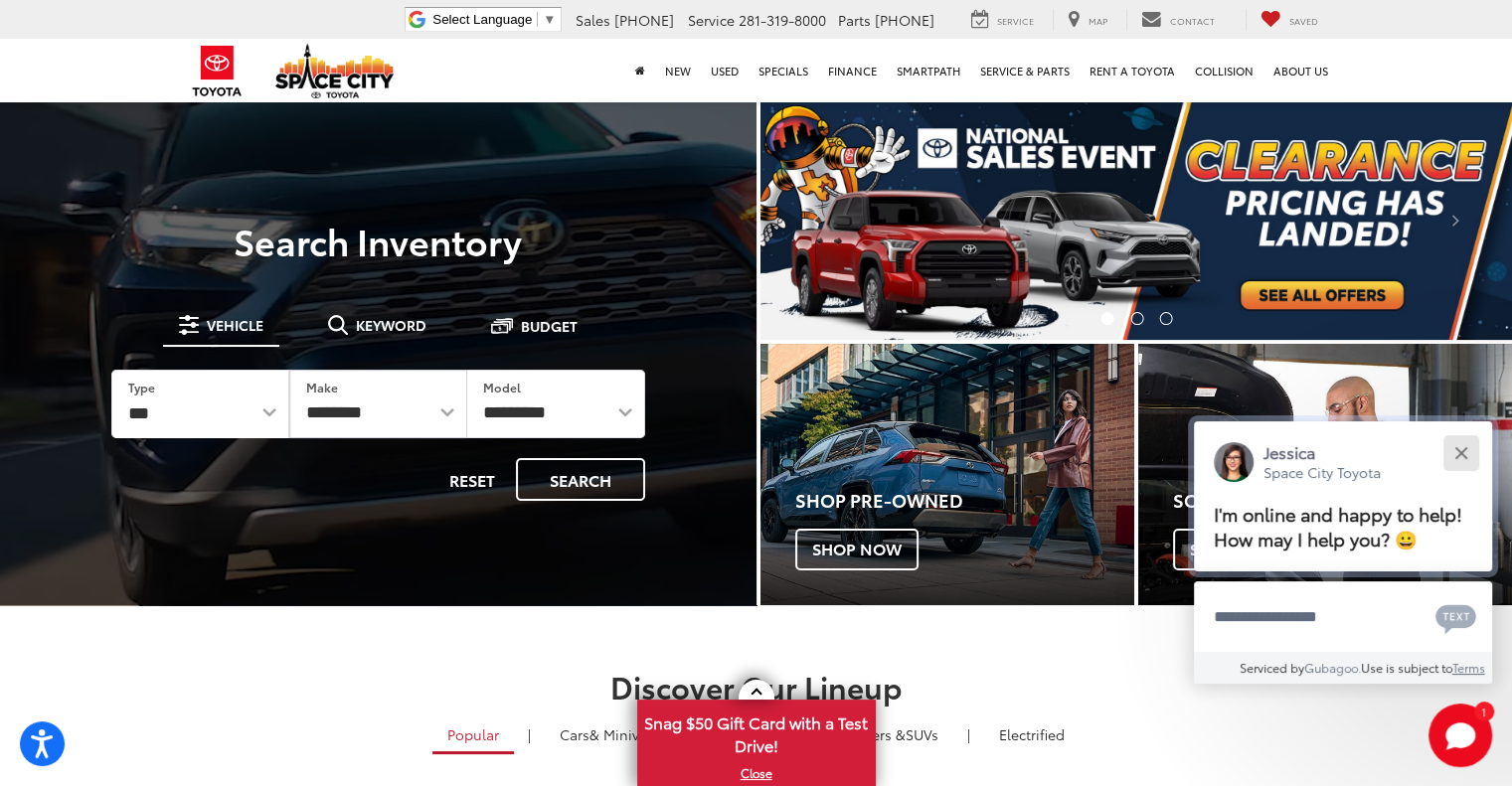 click at bounding box center [1460, 452] 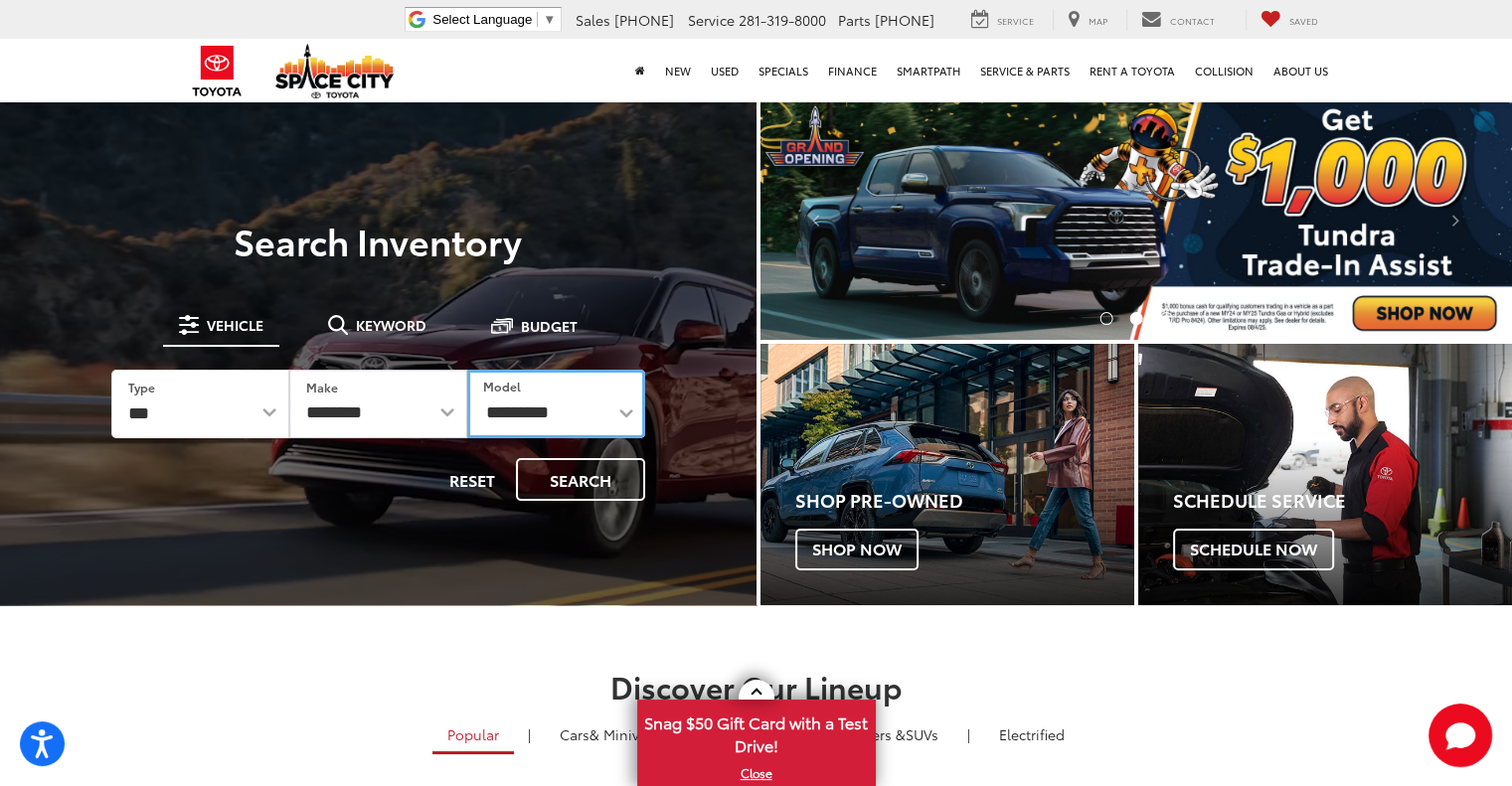 click on "**********" at bounding box center (556, 403) 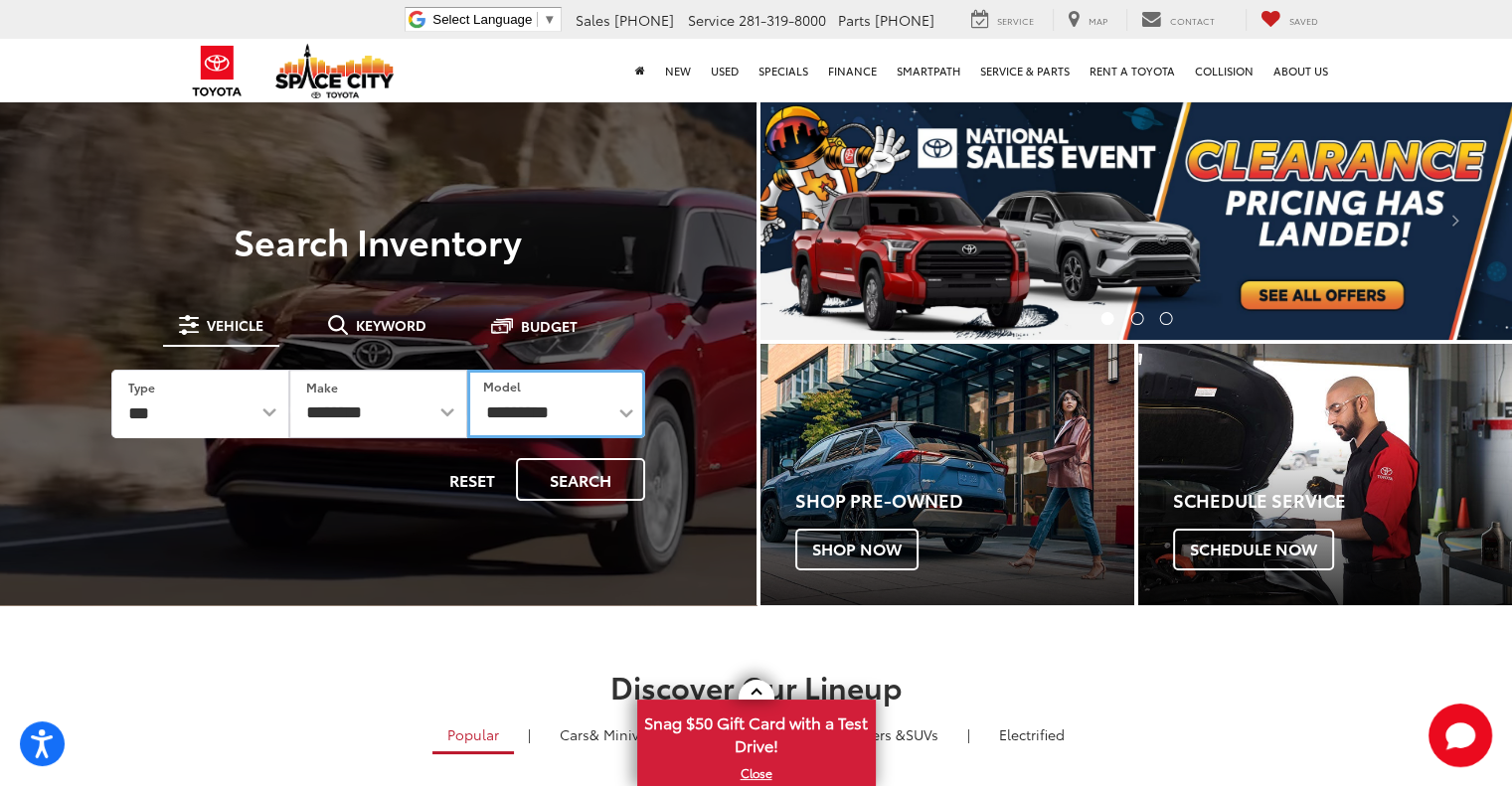 select on "****" 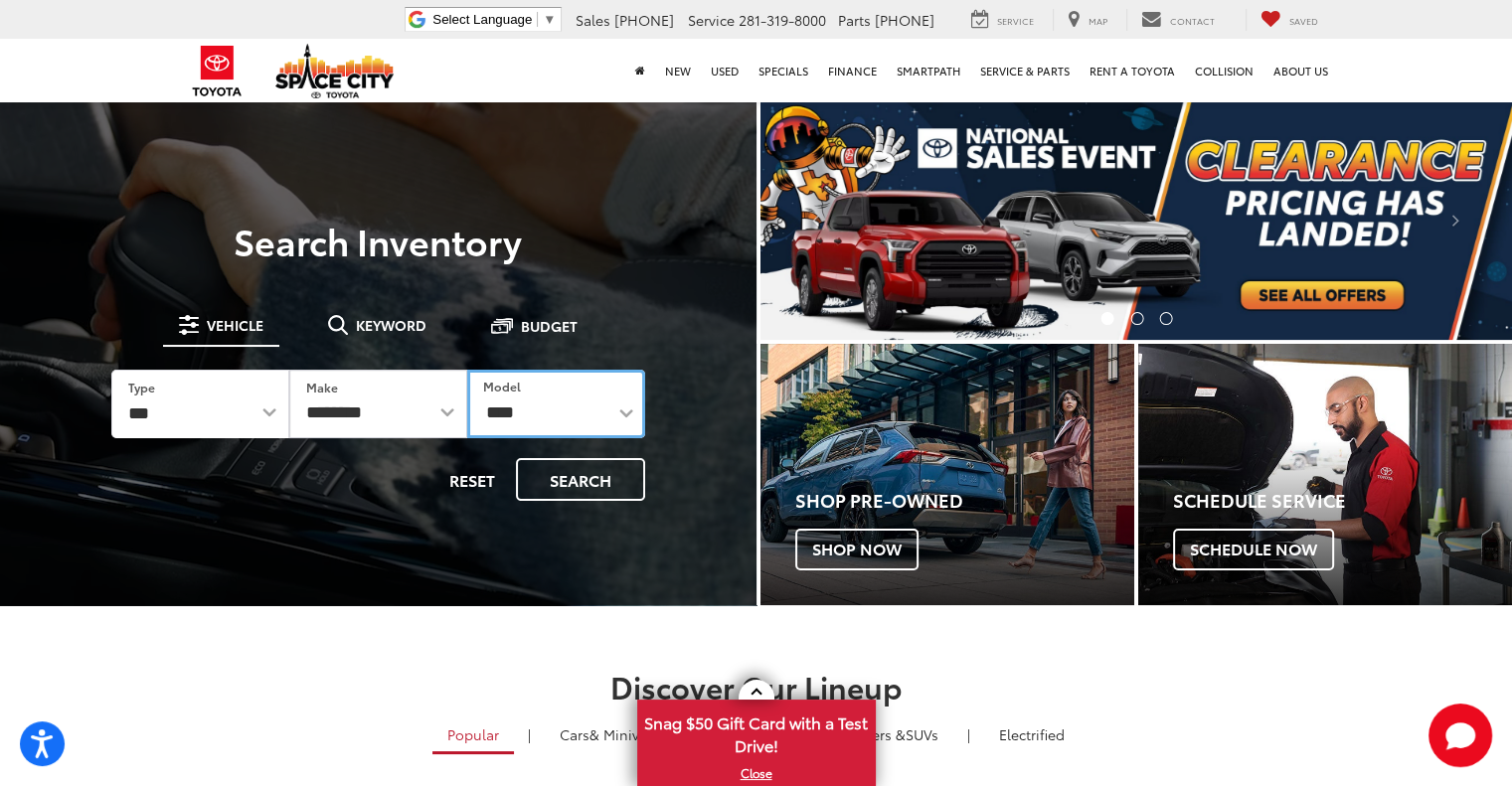 click on "**********" at bounding box center (556, 403) 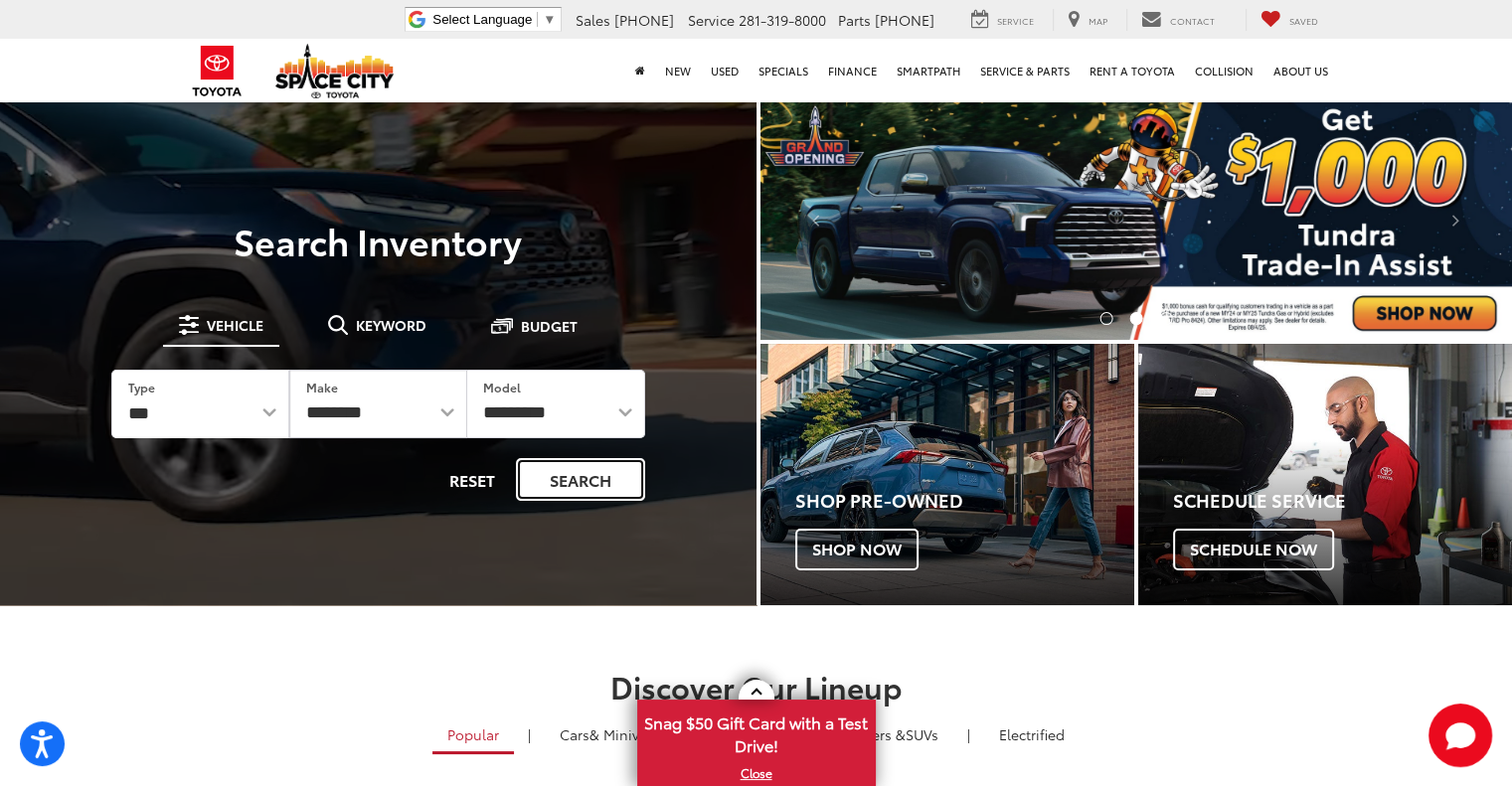 click on "Search" at bounding box center (581, 479) 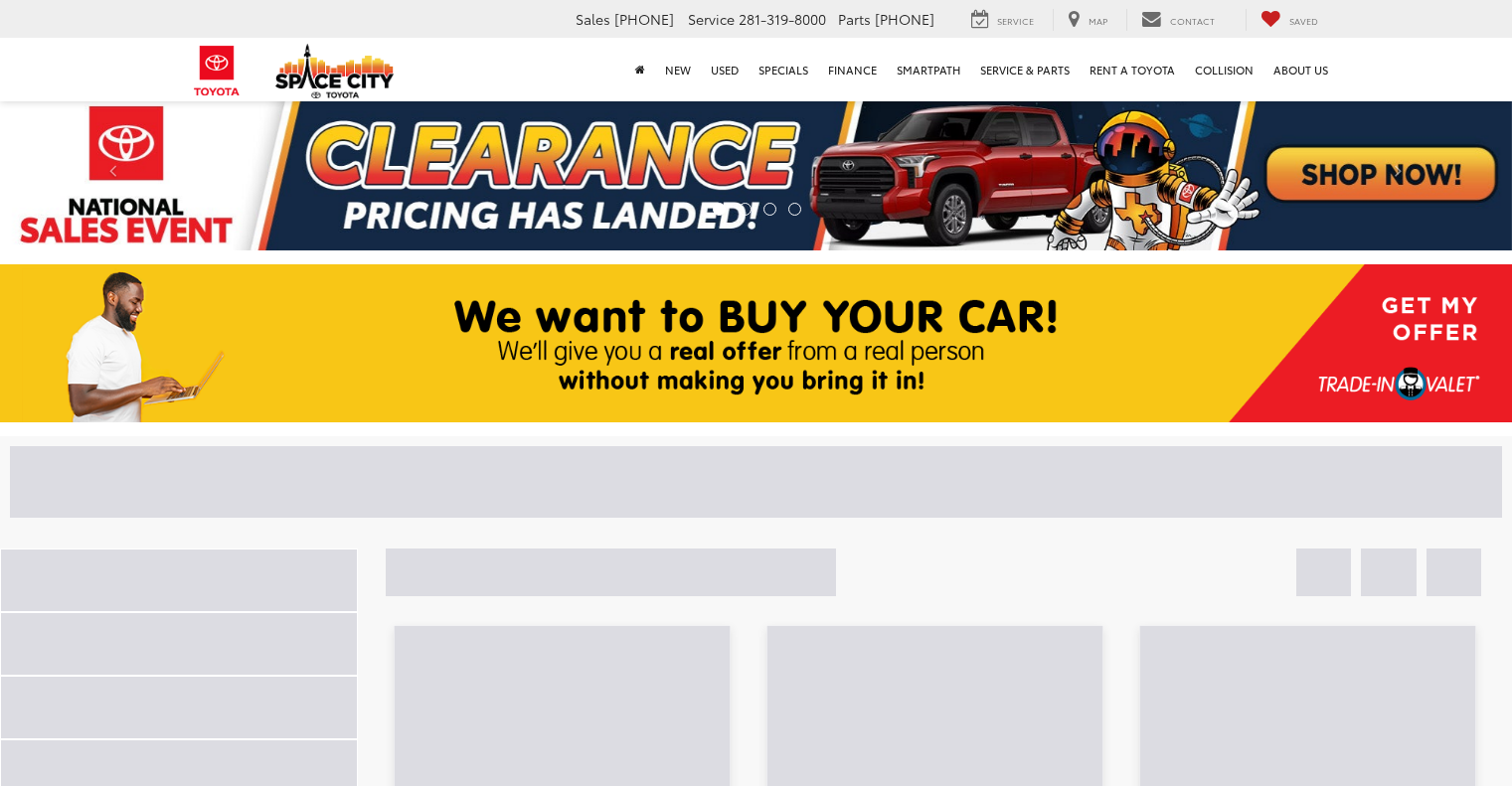 scroll, scrollTop: 0, scrollLeft: 0, axis: both 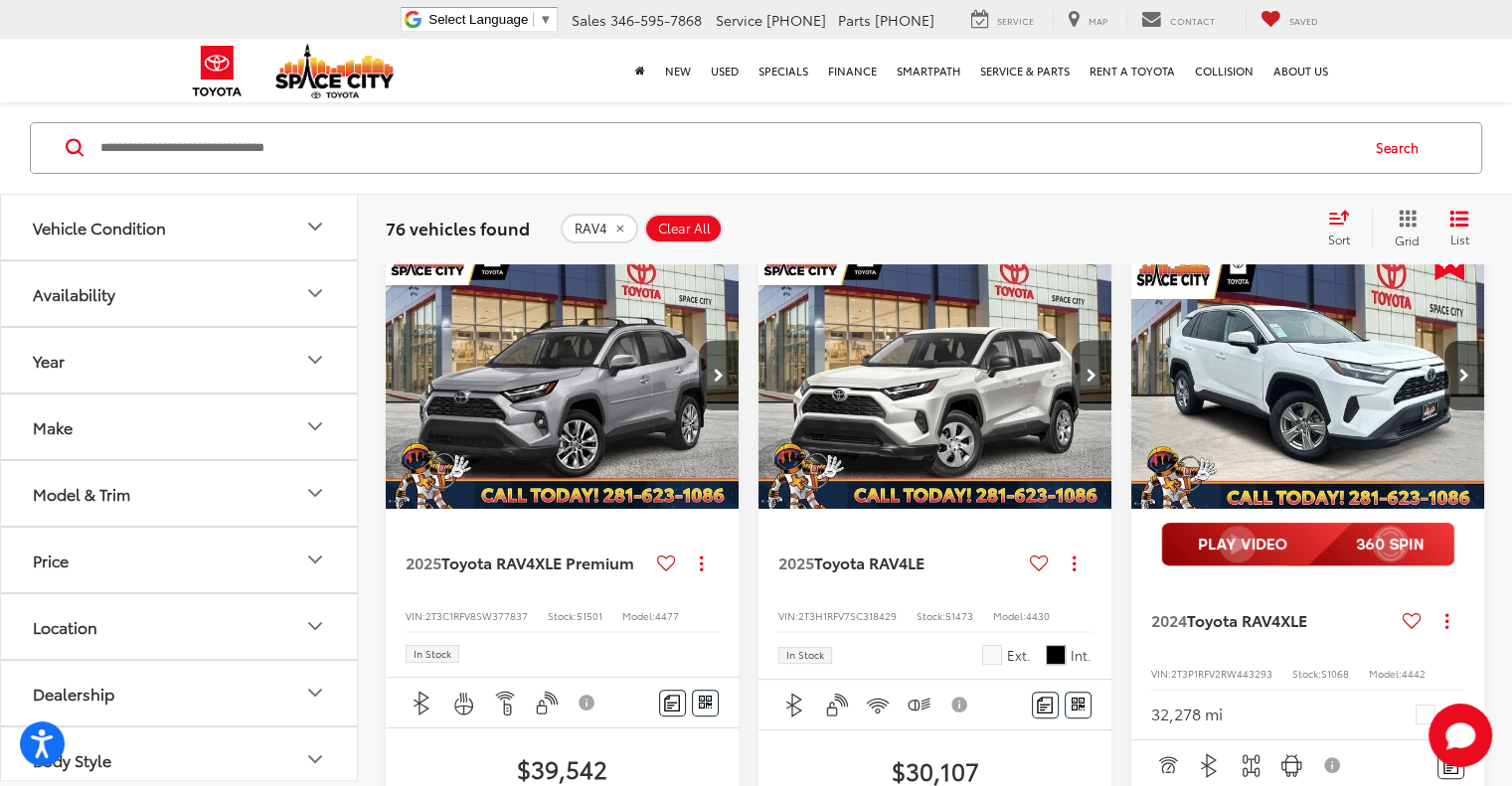 click on "2025 Toyota RAV4 XLE Premium
Copy Link Share Print View Details VIN:  [VIN] Stock:  51501 Model:  4477 In Stock Features Bluetooth® Heated Steering Wheel Remote Start Keyless Entry Keyless Ignition System Power Tailgate/Liftgate Disclaimer More Details Comments Dealer Comments Bluprint 2025 Toyota RAV4 XLE Premium FWD 8-Speed Automatic 2.5L 4-Cylinder DOHC Dual VVT-i 40 Artificial Leather. More...  Window Sticker  Track Price
$39,542
Today's Price
Less
MSRP:
$41,564
Dealer Discount
-$2,022
TODAY'S PRICE
$39,542
Check Availability
We'll Buy Your Car
Get Price Now
LE" 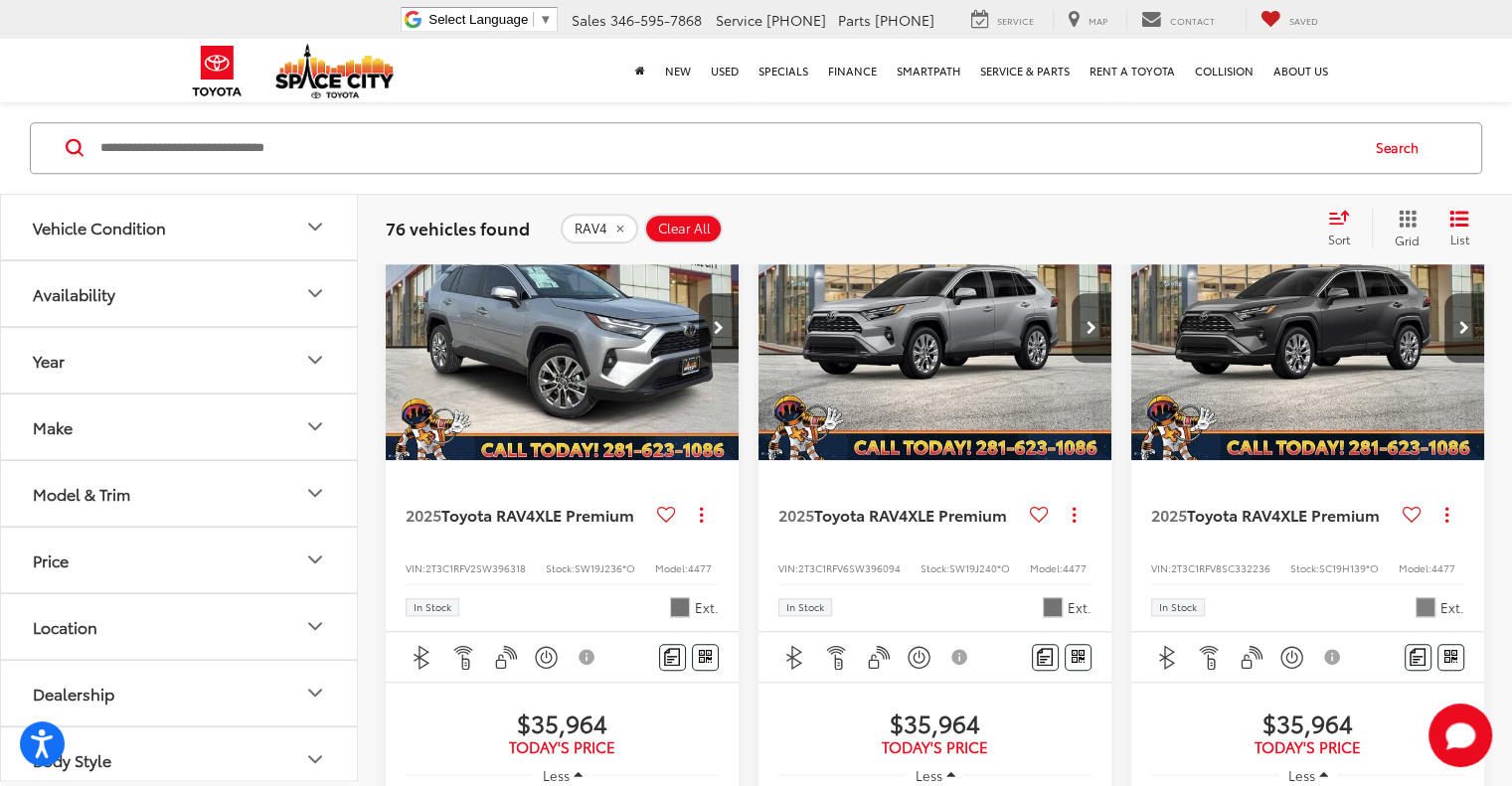 scroll, scrollTop: 1544, scrollLeft: 0, axis: vertical 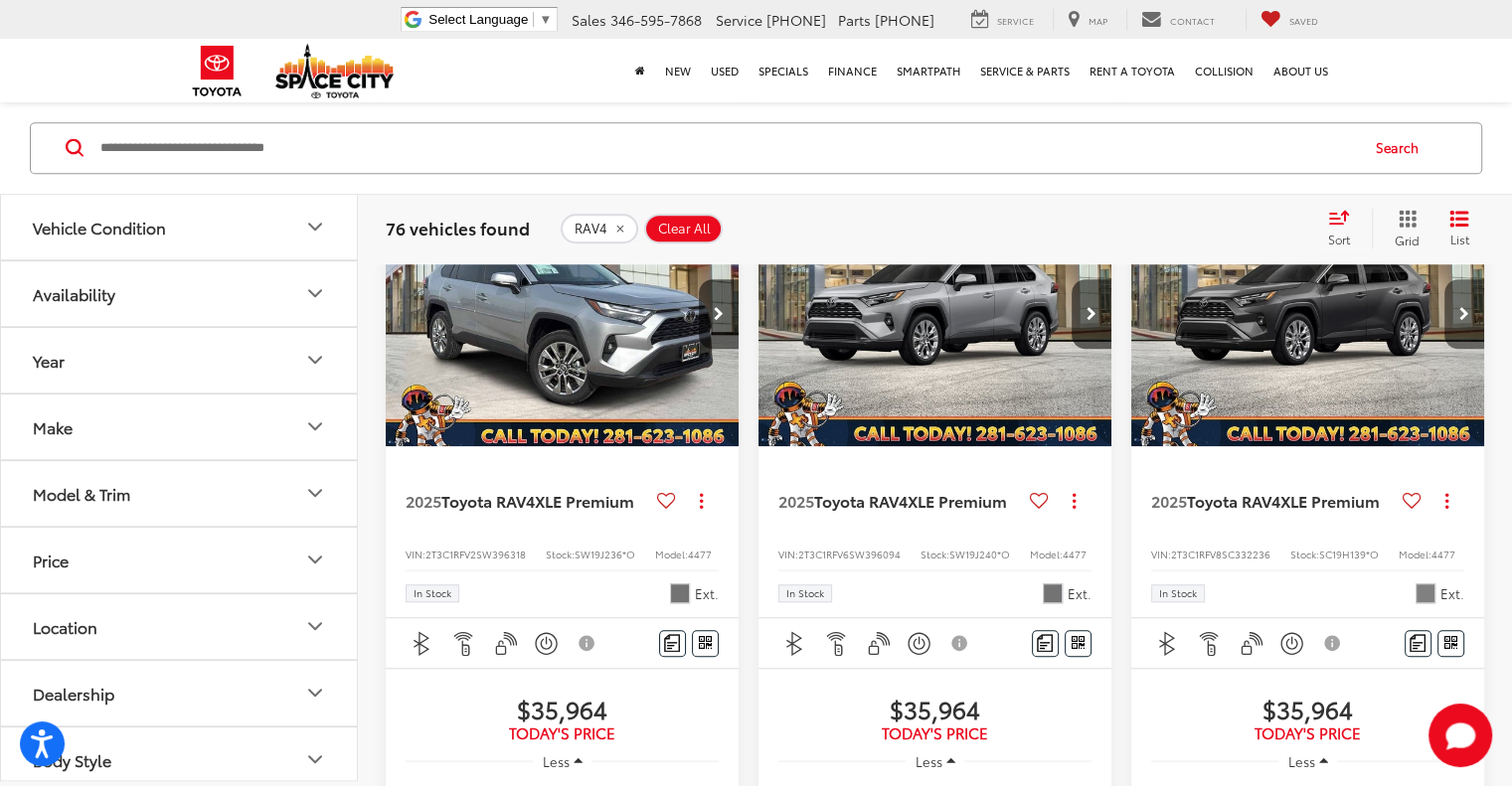 click at bounding box center (1464, 314) 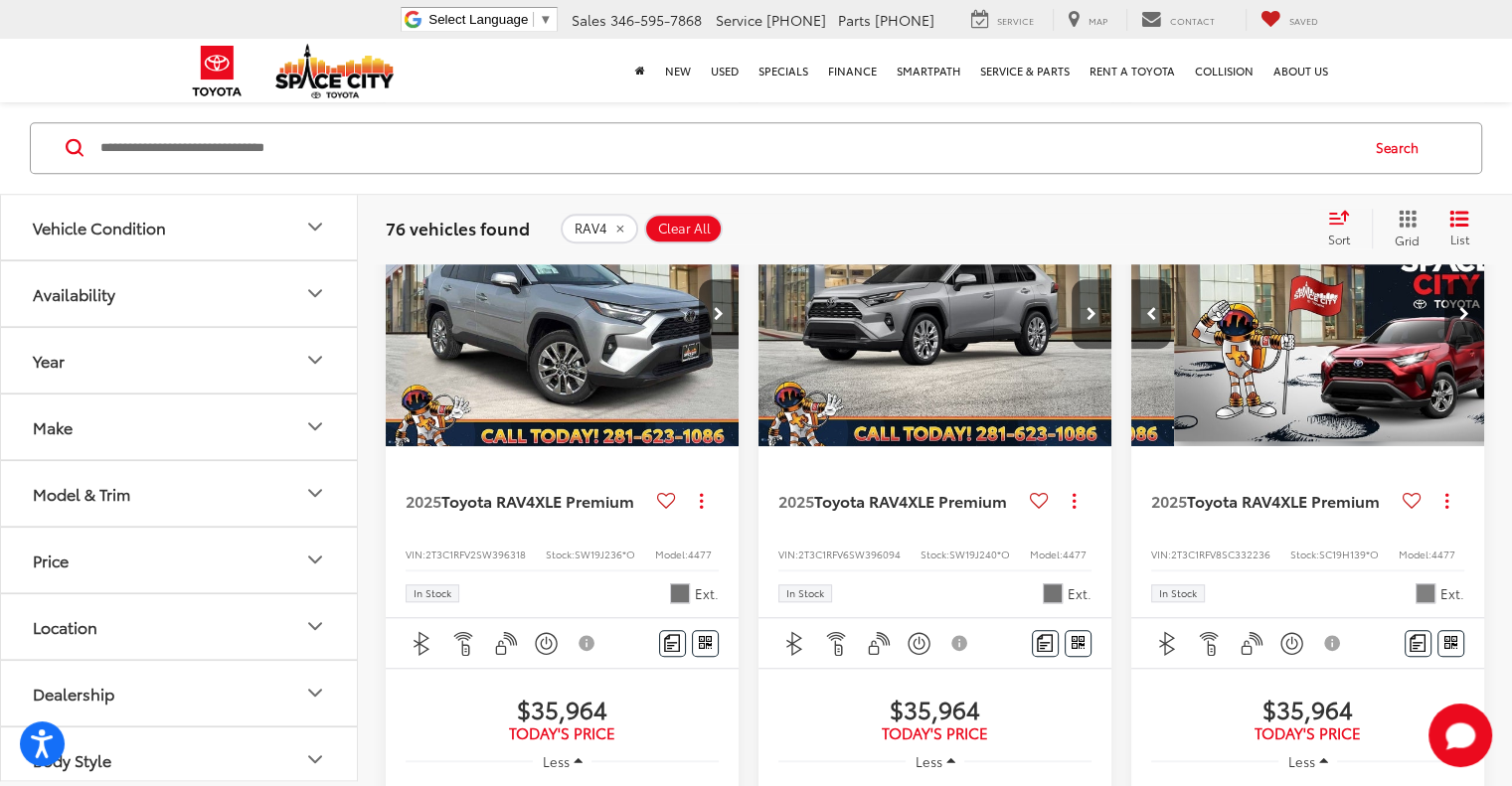 scroll, scrollTop: 0, scrollLeft: 356, axis: horizontal 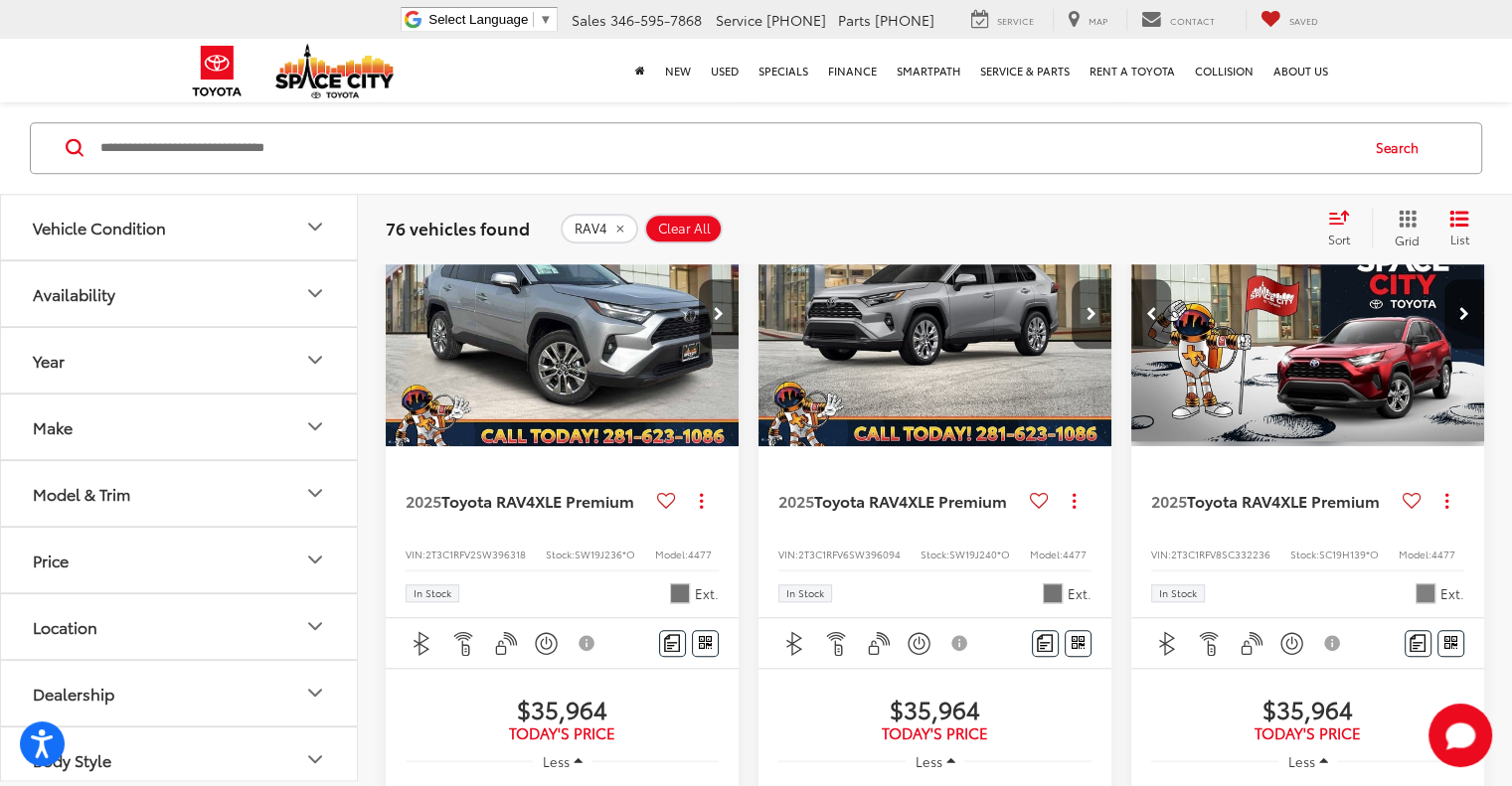 click at bounding box center [1464, 314] 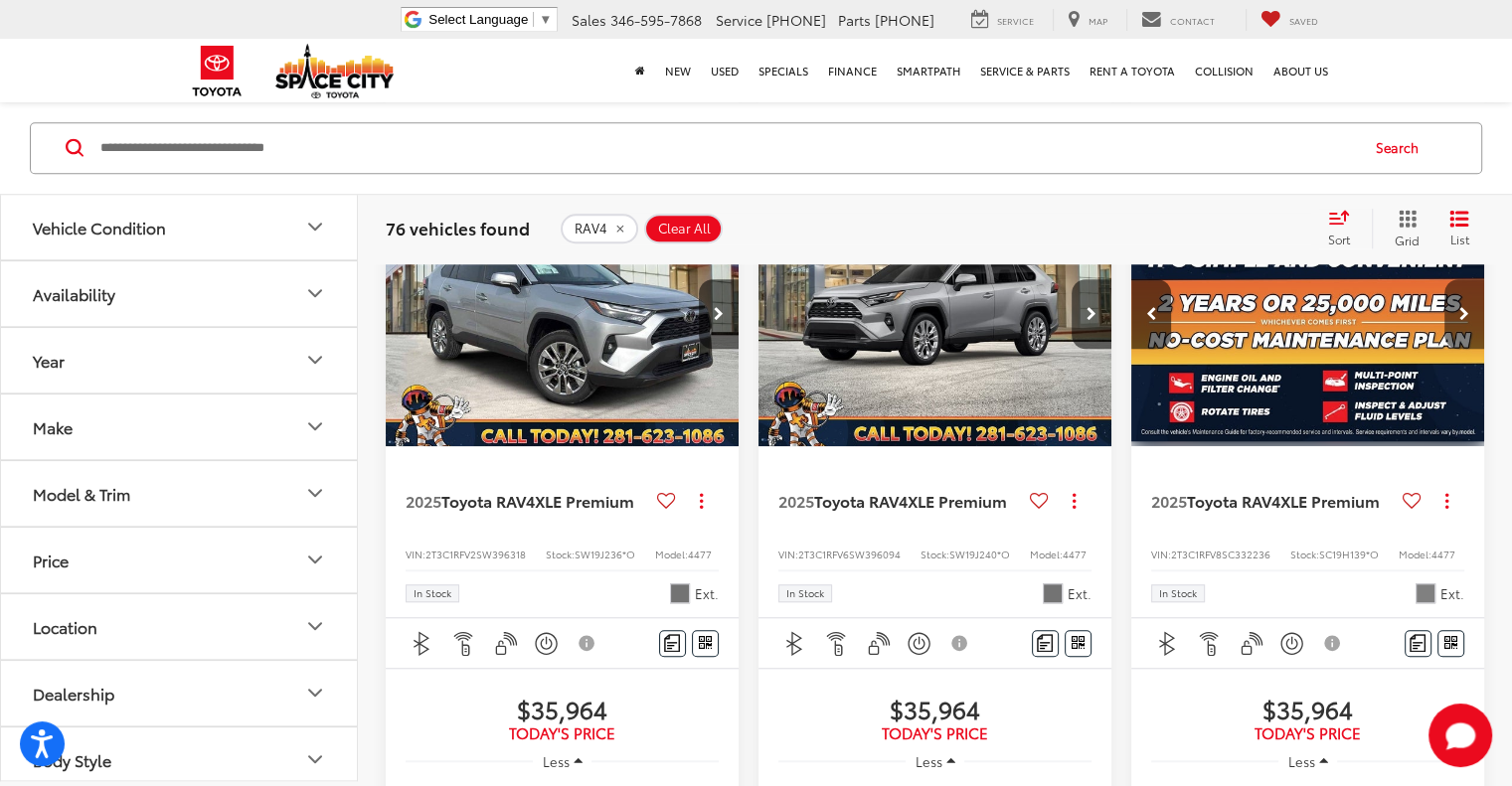 click at bounding box center (1464, 314) 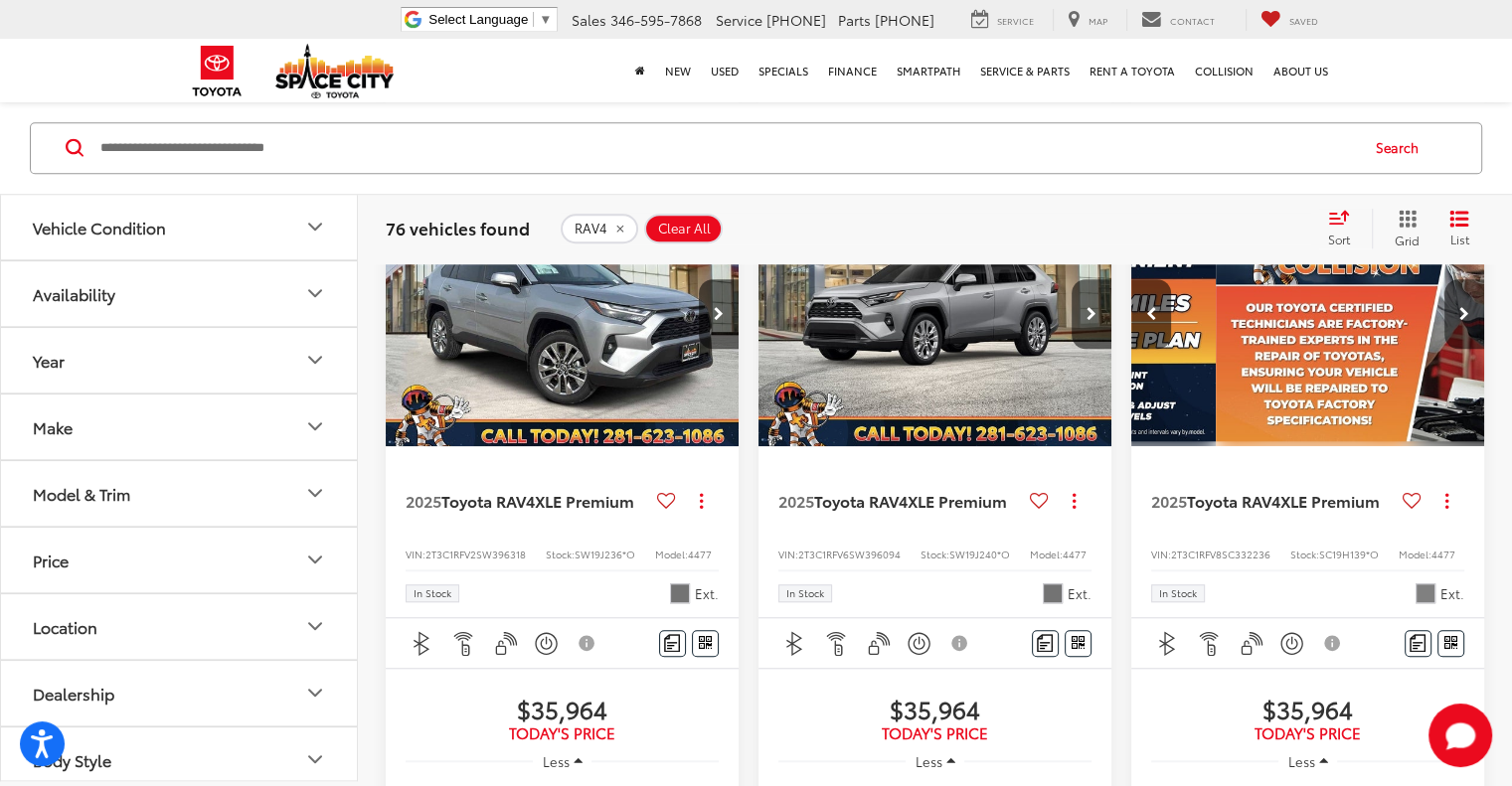 scroll, scrollTop: 0, scrollLeft: 1068, axis: horizontal 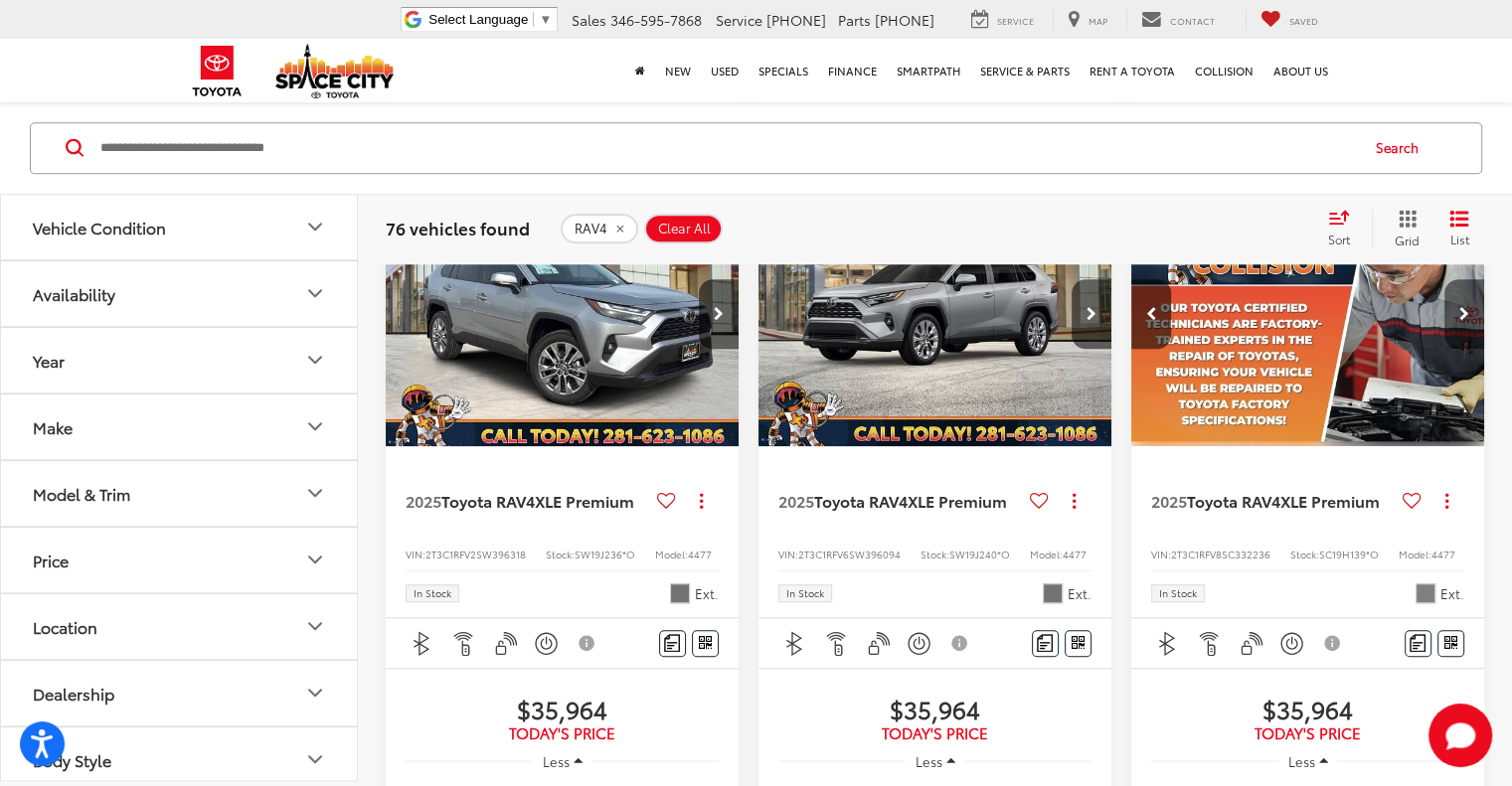 click at bounding box center (1464, 314) 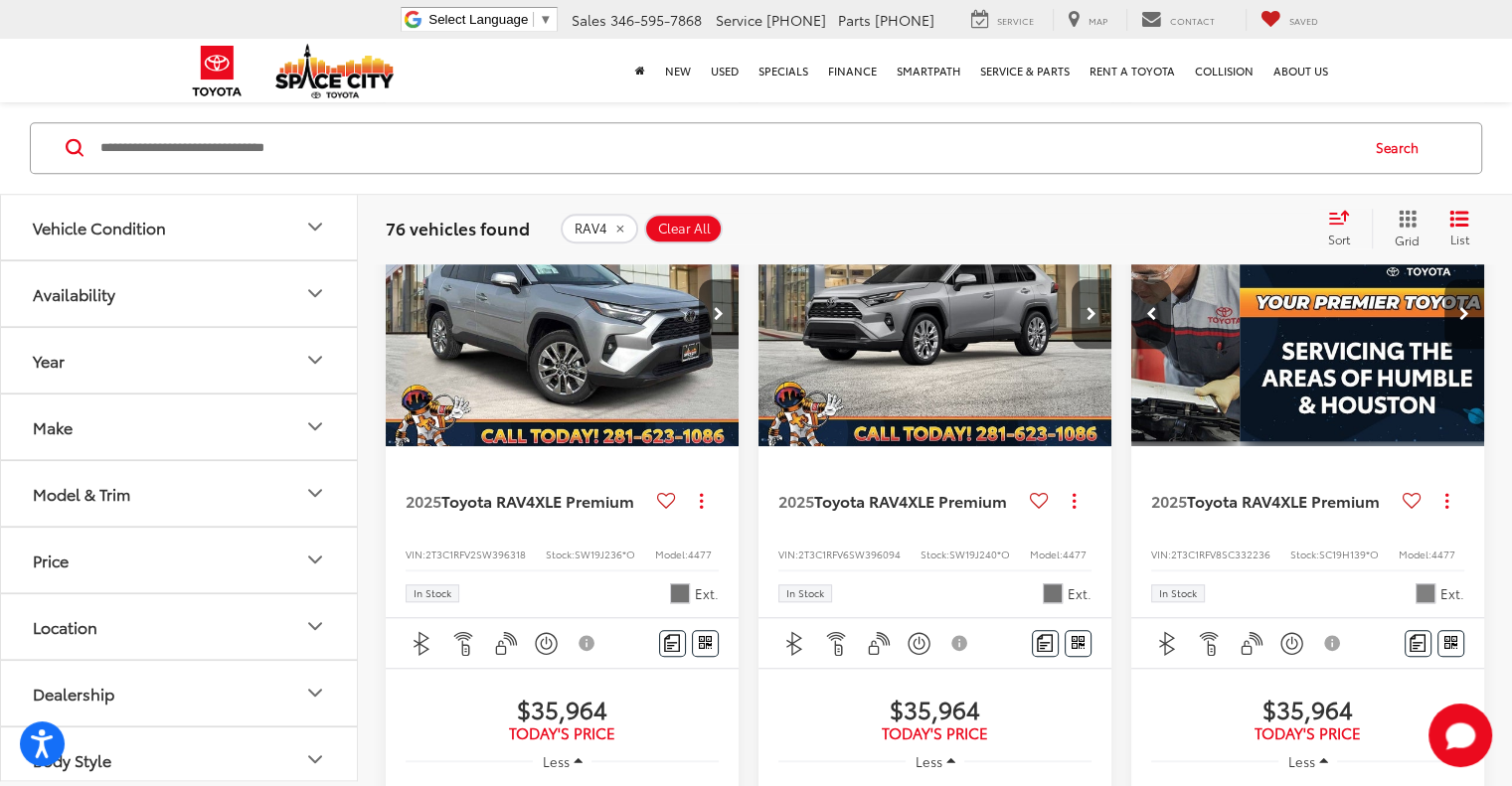 scroll, scrollTop: 0, scrollLeft: 1424, axis: horizontal 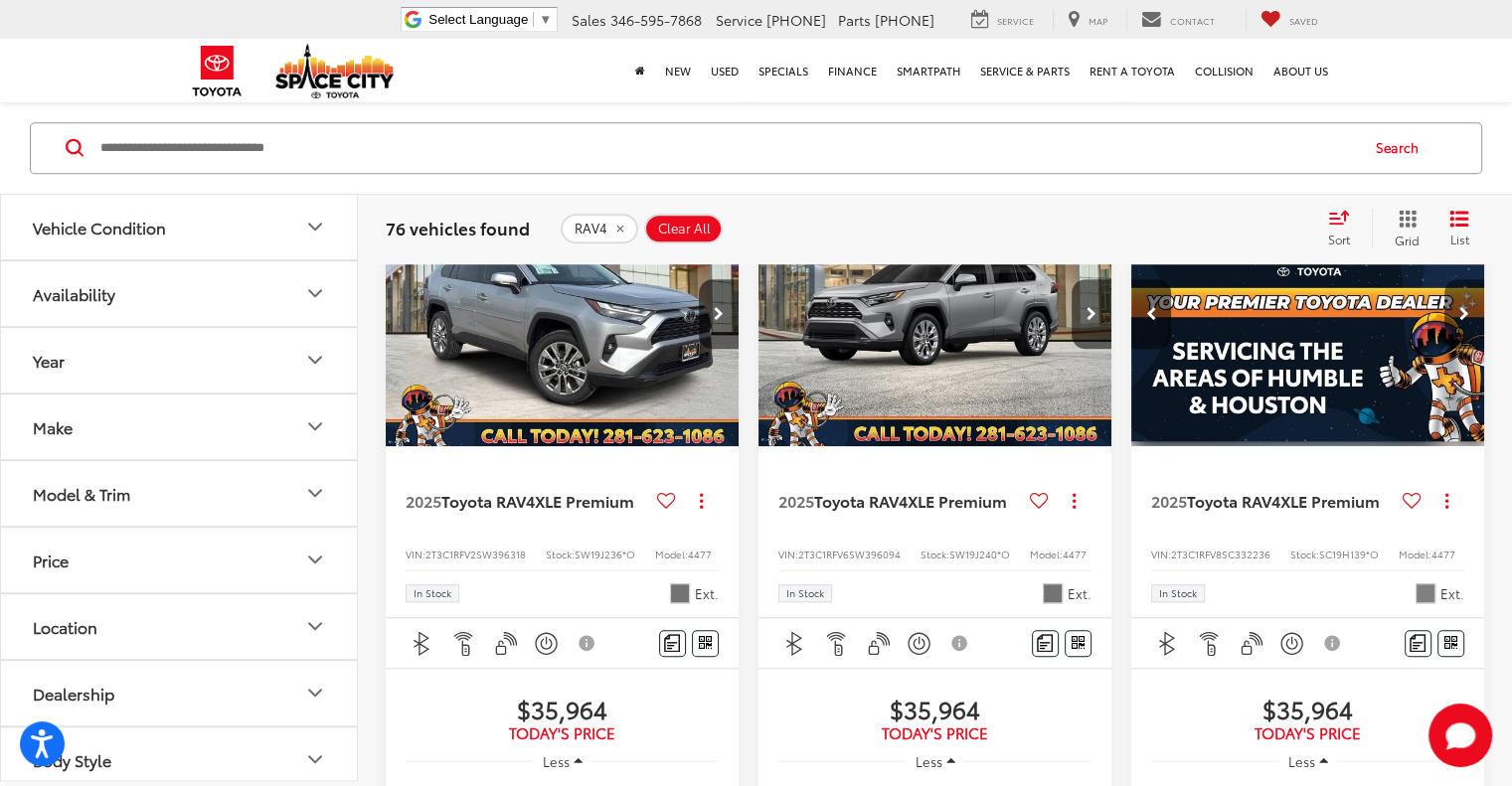 click at bounding box center [1464, 314] 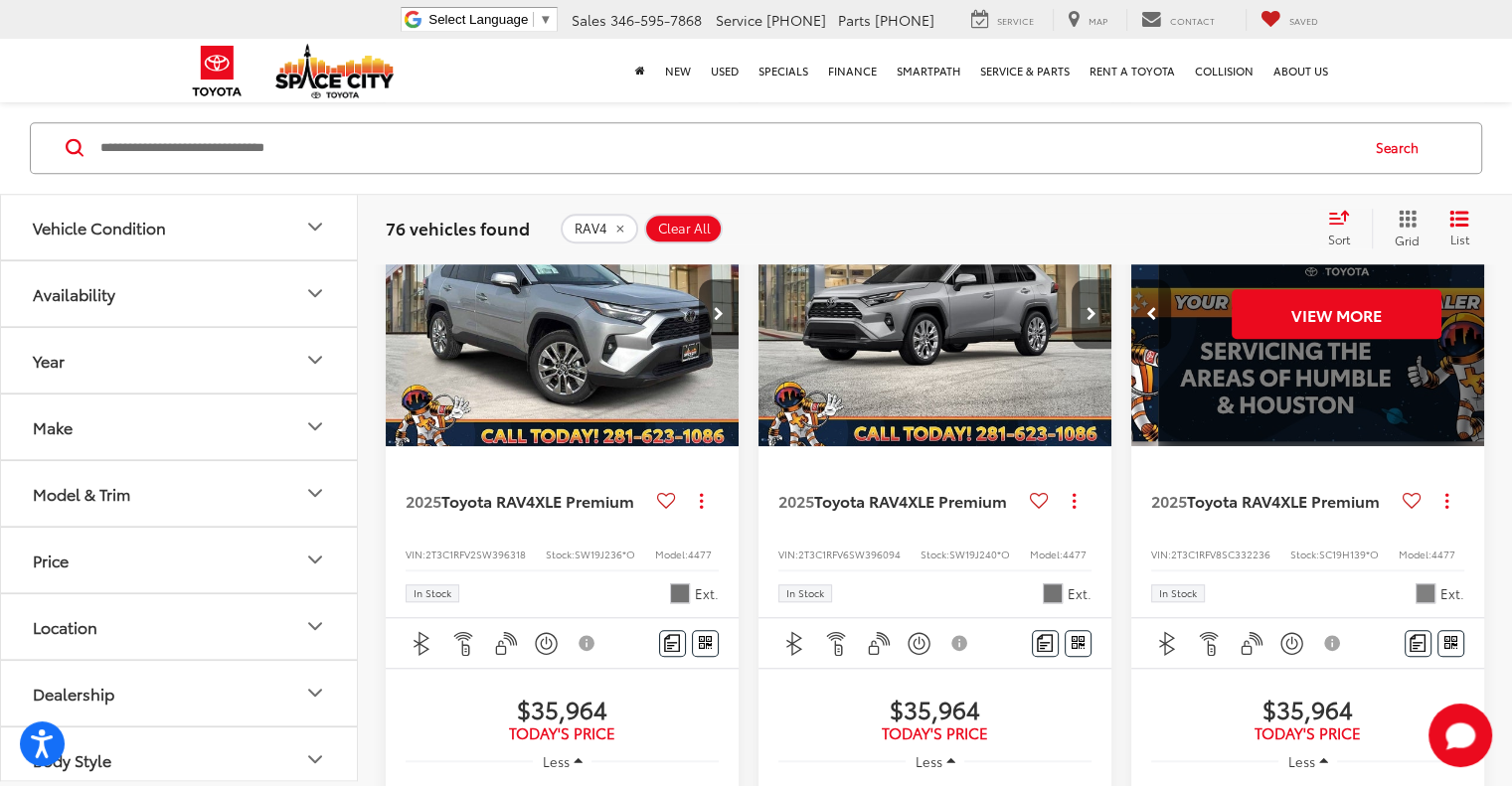 scroll, scrollTop: 0, scrollLeft: 1779, axis: horizontal 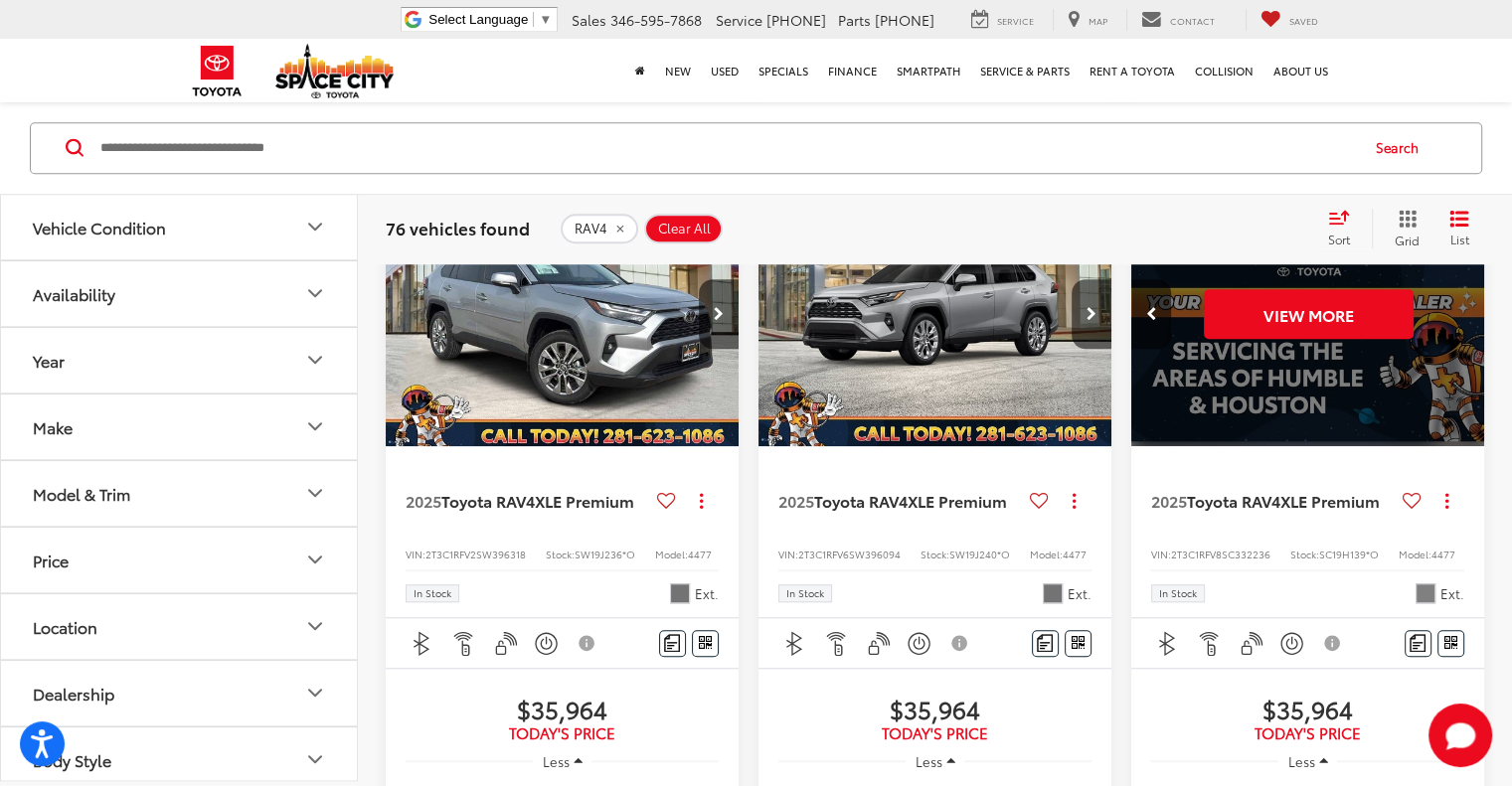 click on "View More" at bounding box center (1308, 314) 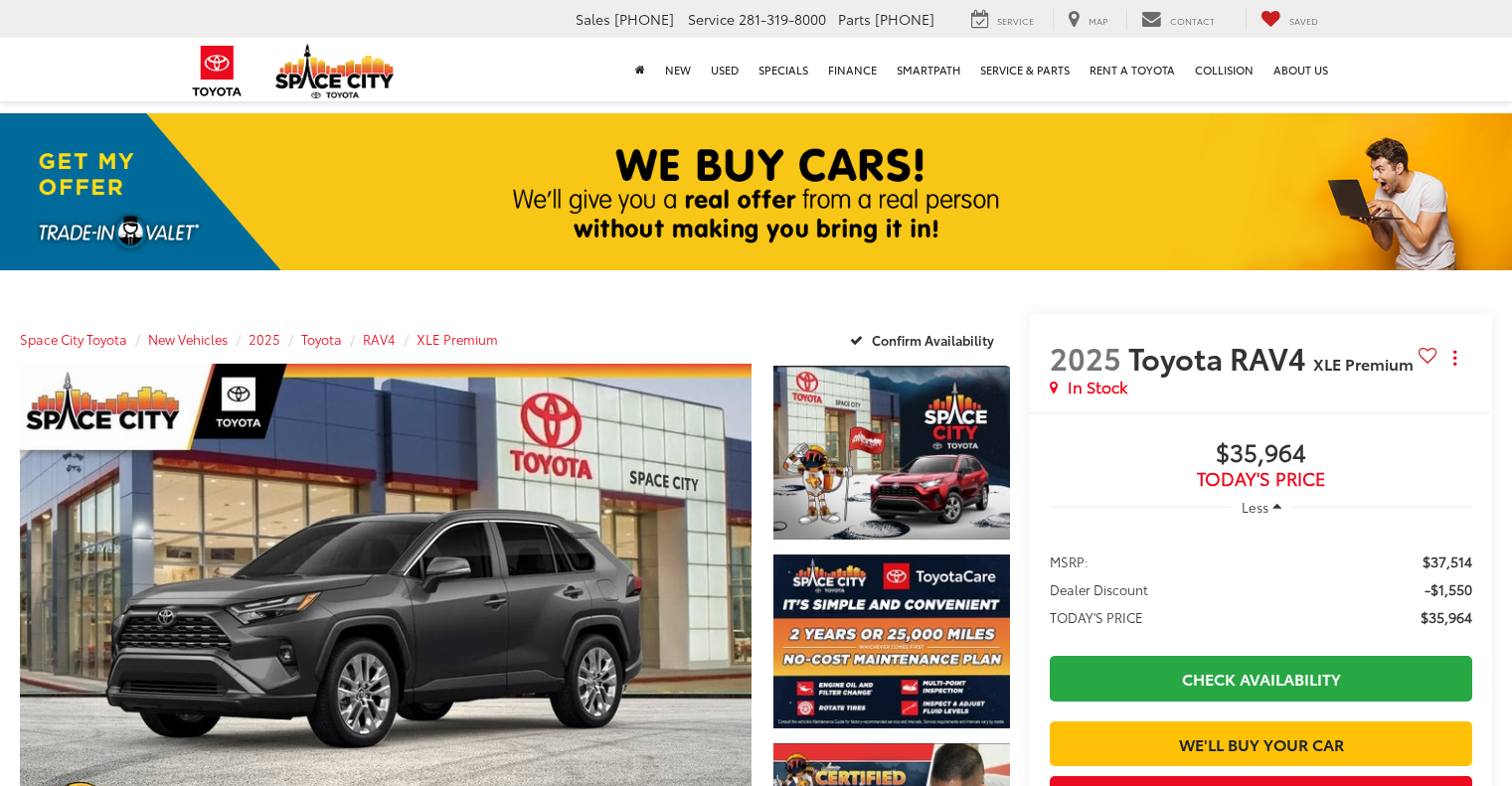 scroll, scrollTop: 0, scrollLeft: 0, axis: both 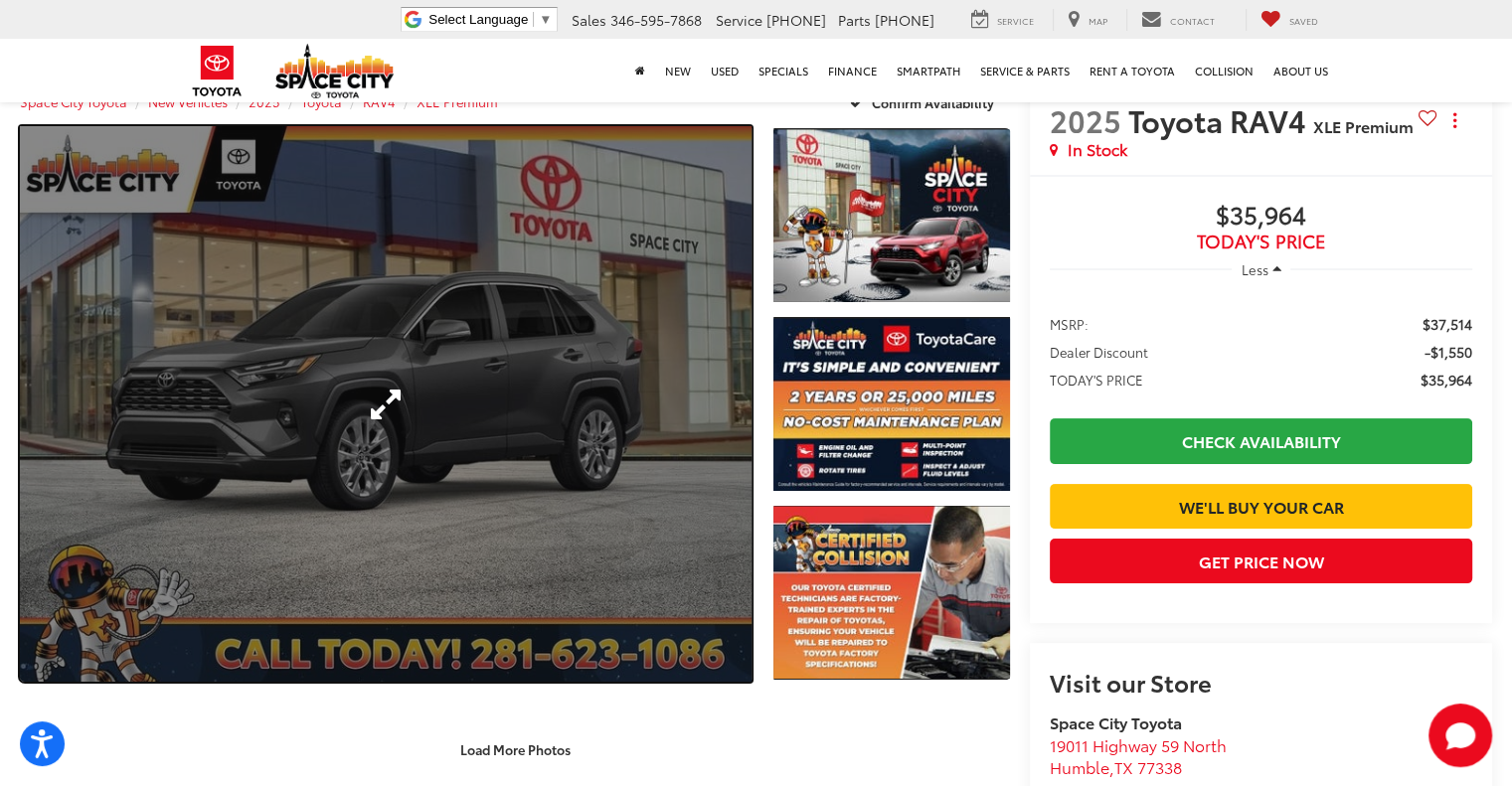 click at bounding box center (386, 403) 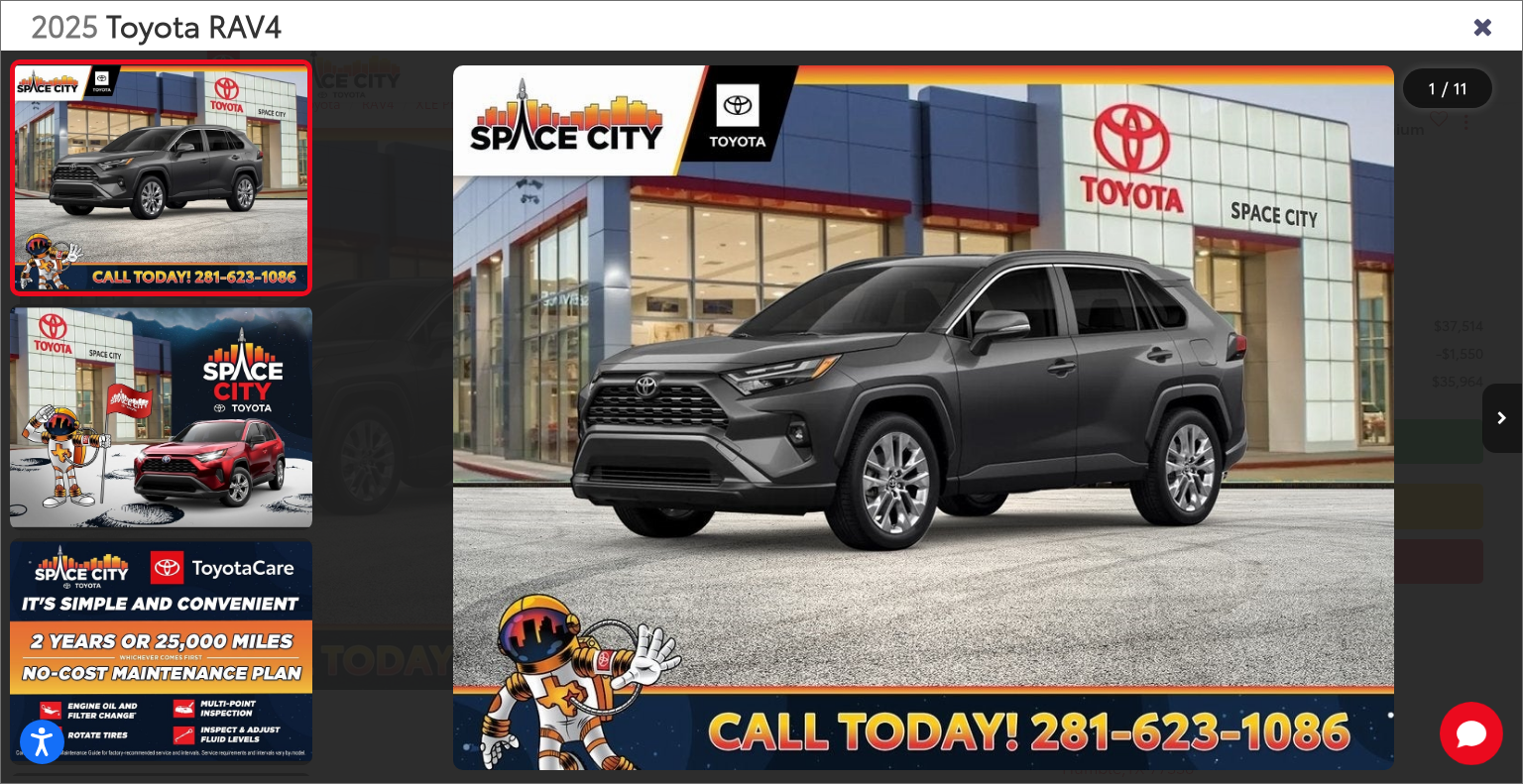 click at bounding box center (1502, 418) 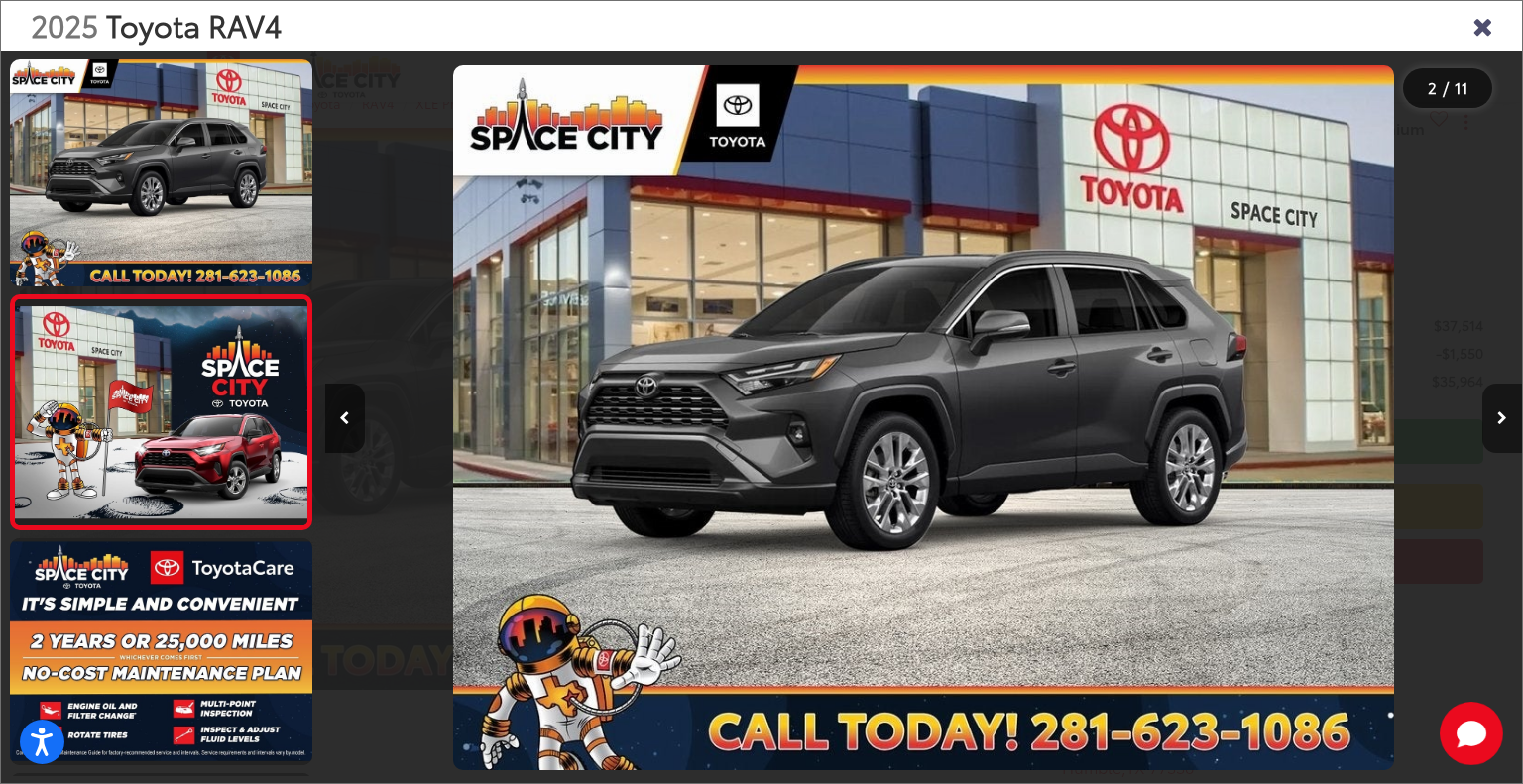 scroll, scrollTop: 0, scrollLeft: 103, axis: horizontal 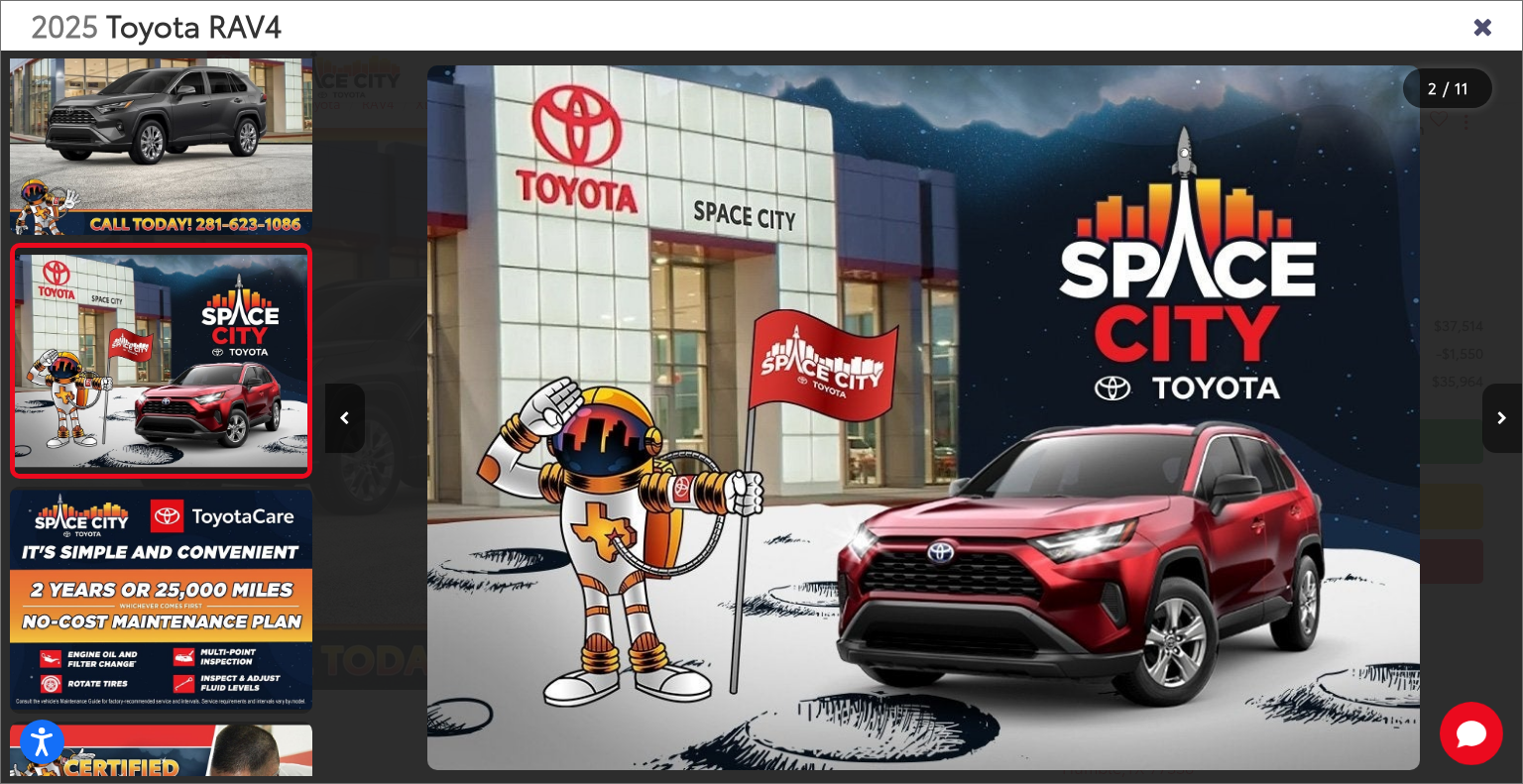 click at bounding box center [1502, 418] 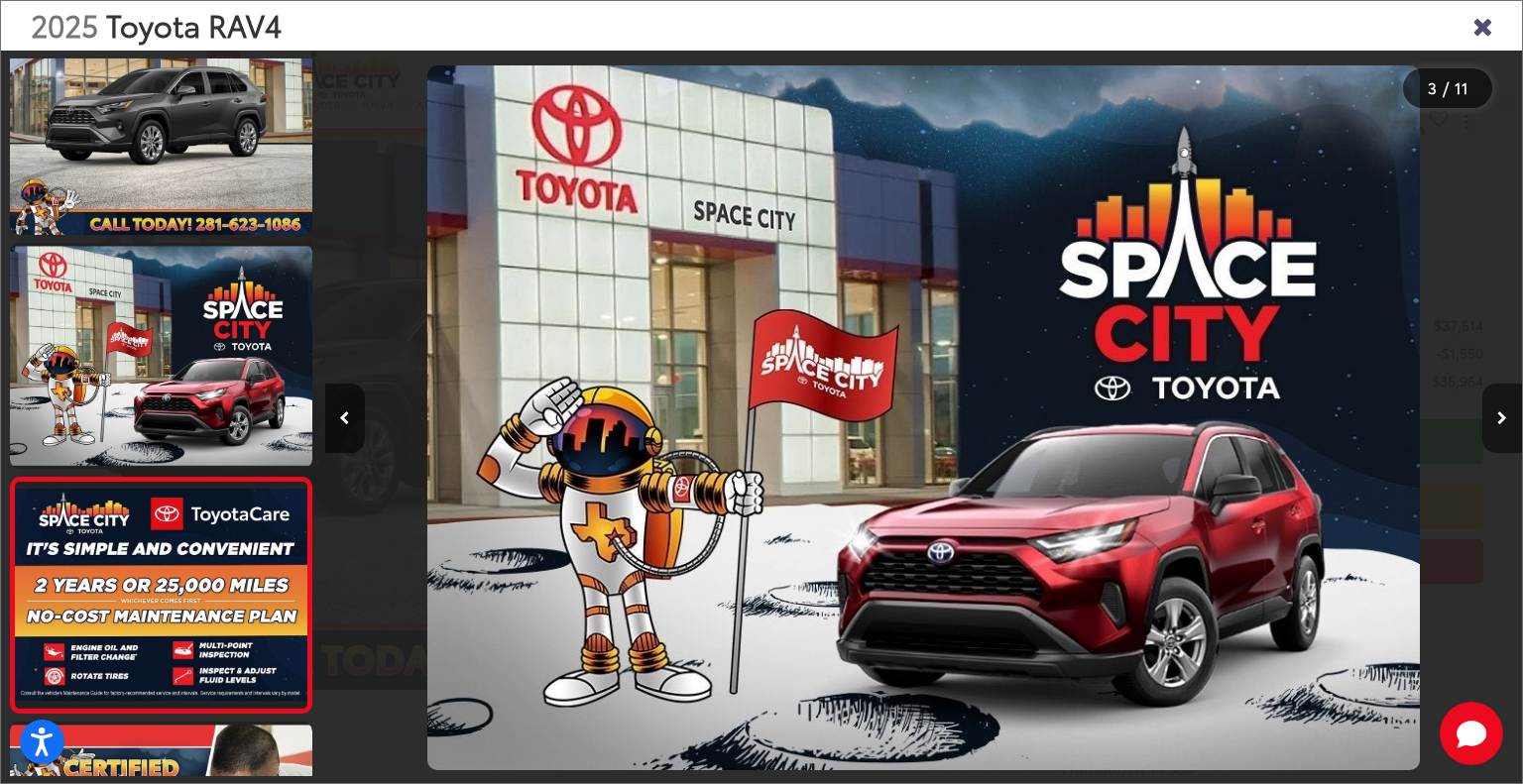 scroll, scrollTop: 0, scrollLeft: 1276, axis: horizontal 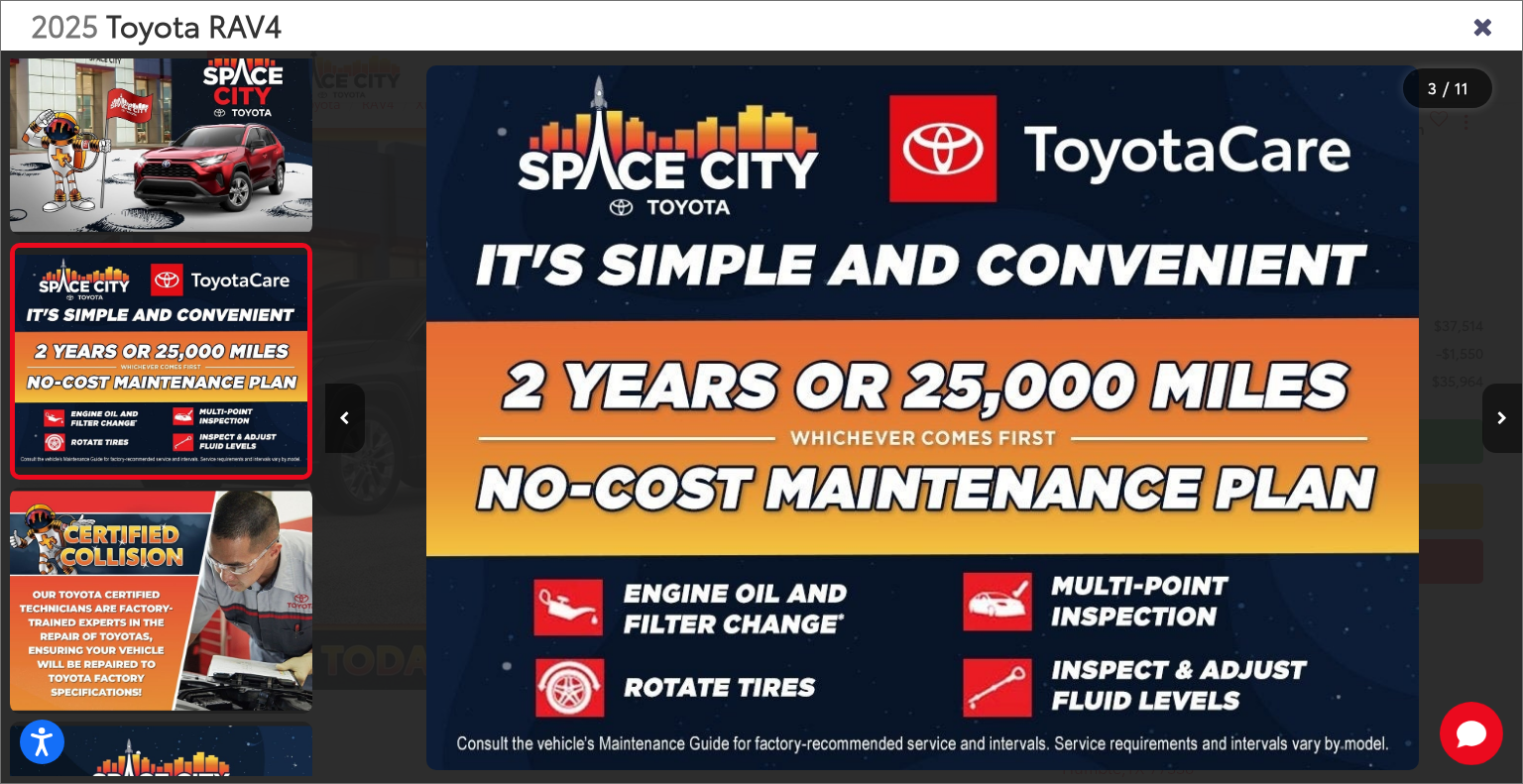 click at bounding box center [1502, 418] 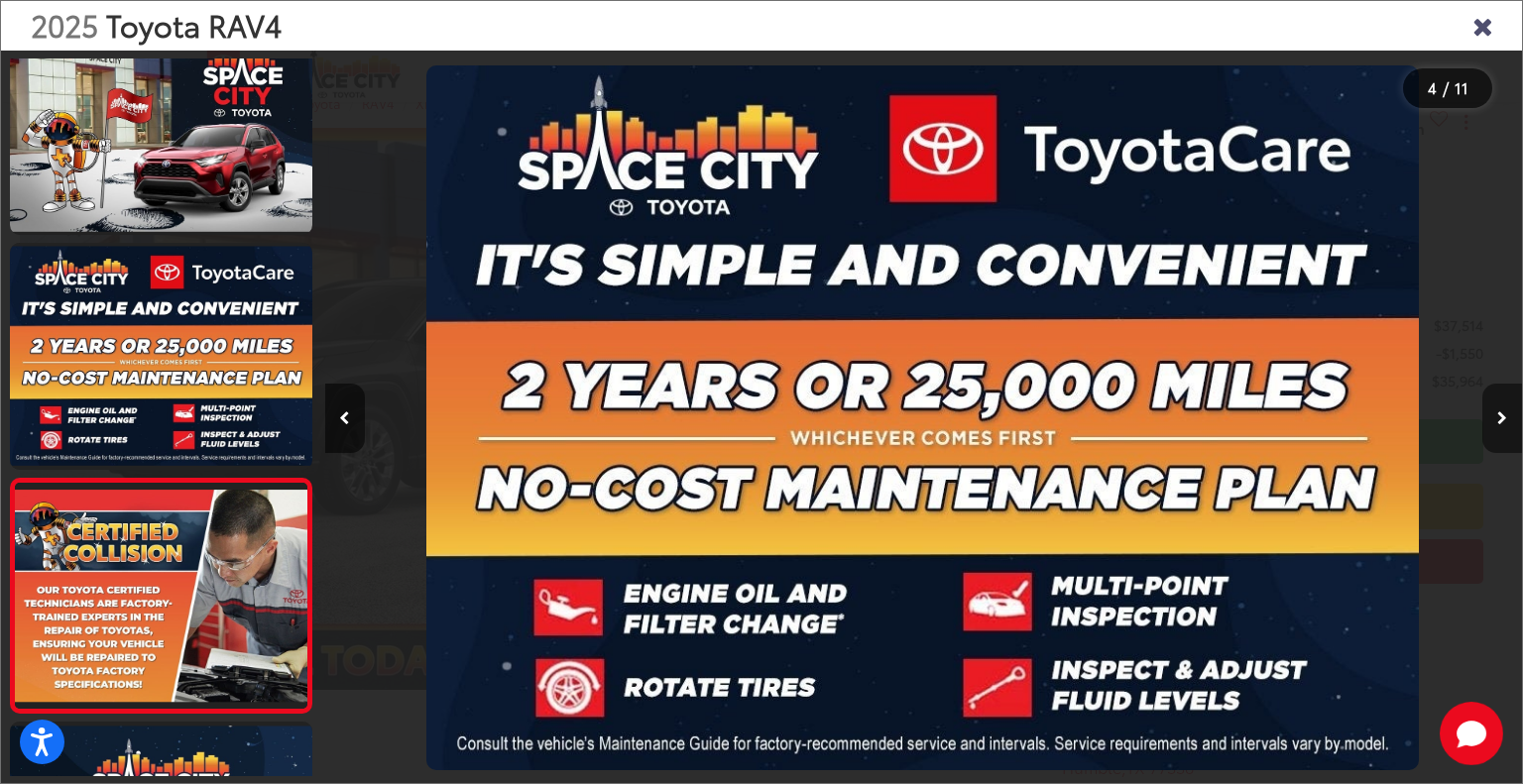 scroll, scrollTop: 0, scrollLeft: 2499, axis: horizontal 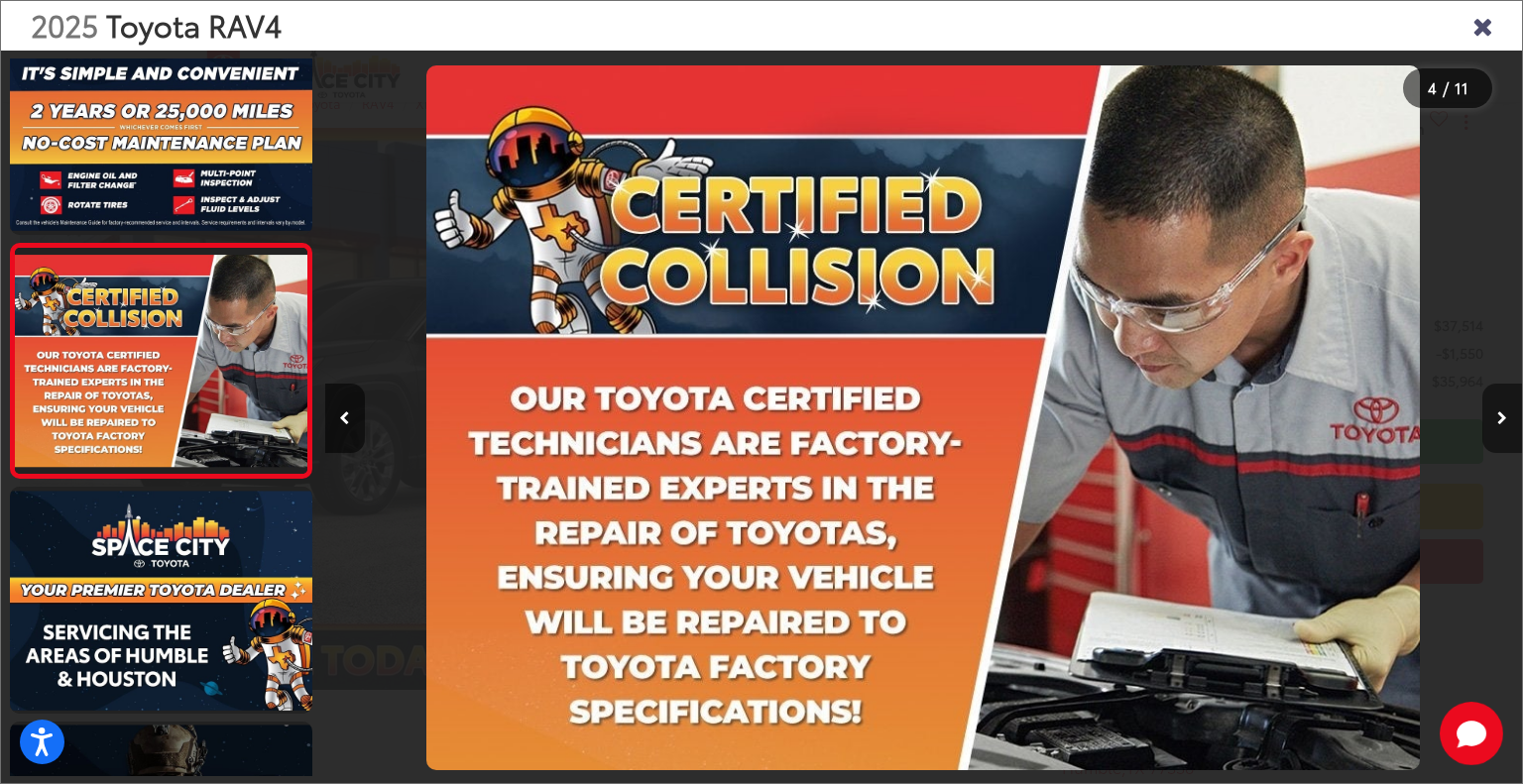 click at bounding box center [1502, 418] 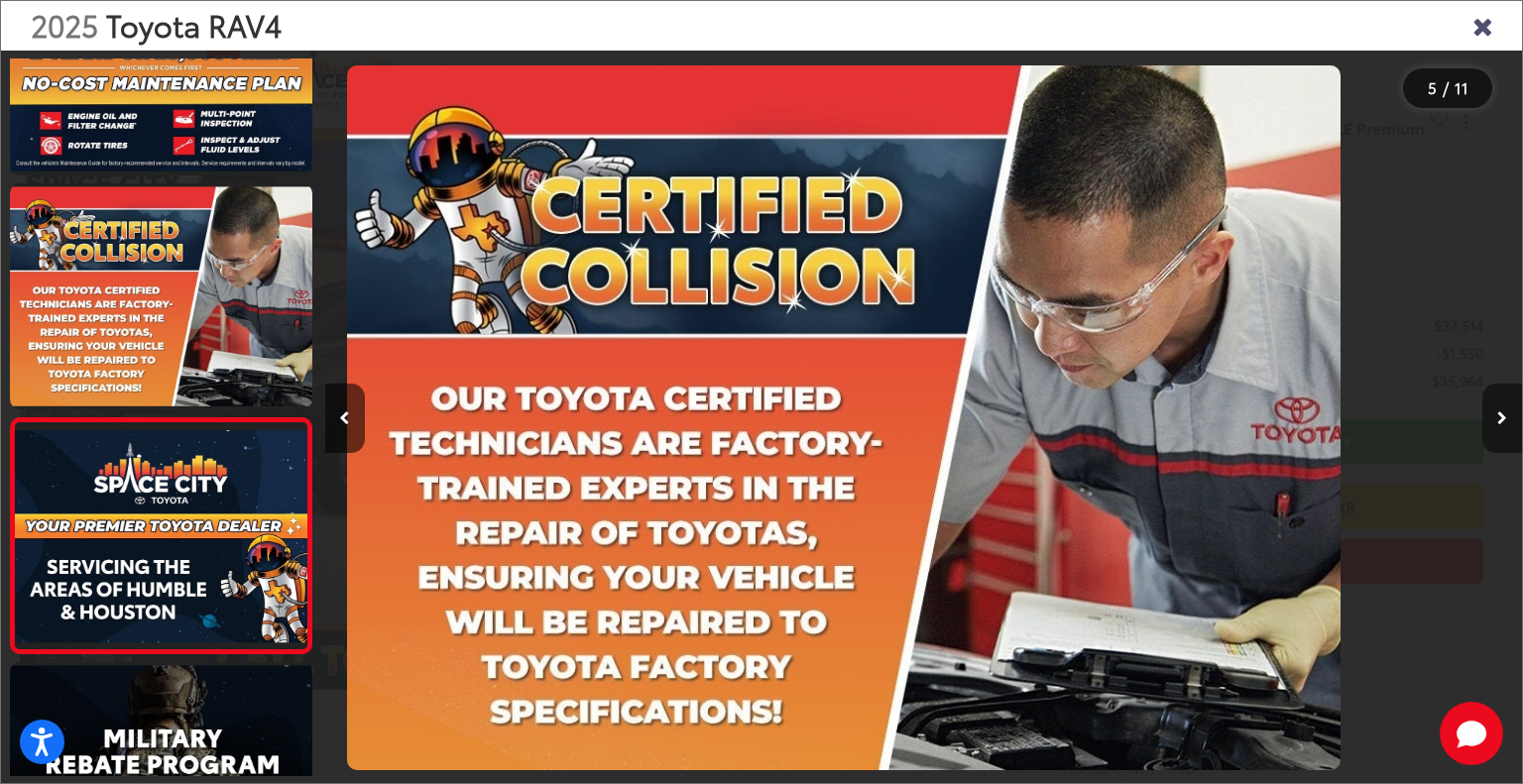 scroll, scrollTop: 728, scrollLeft: 0, axis: vertical 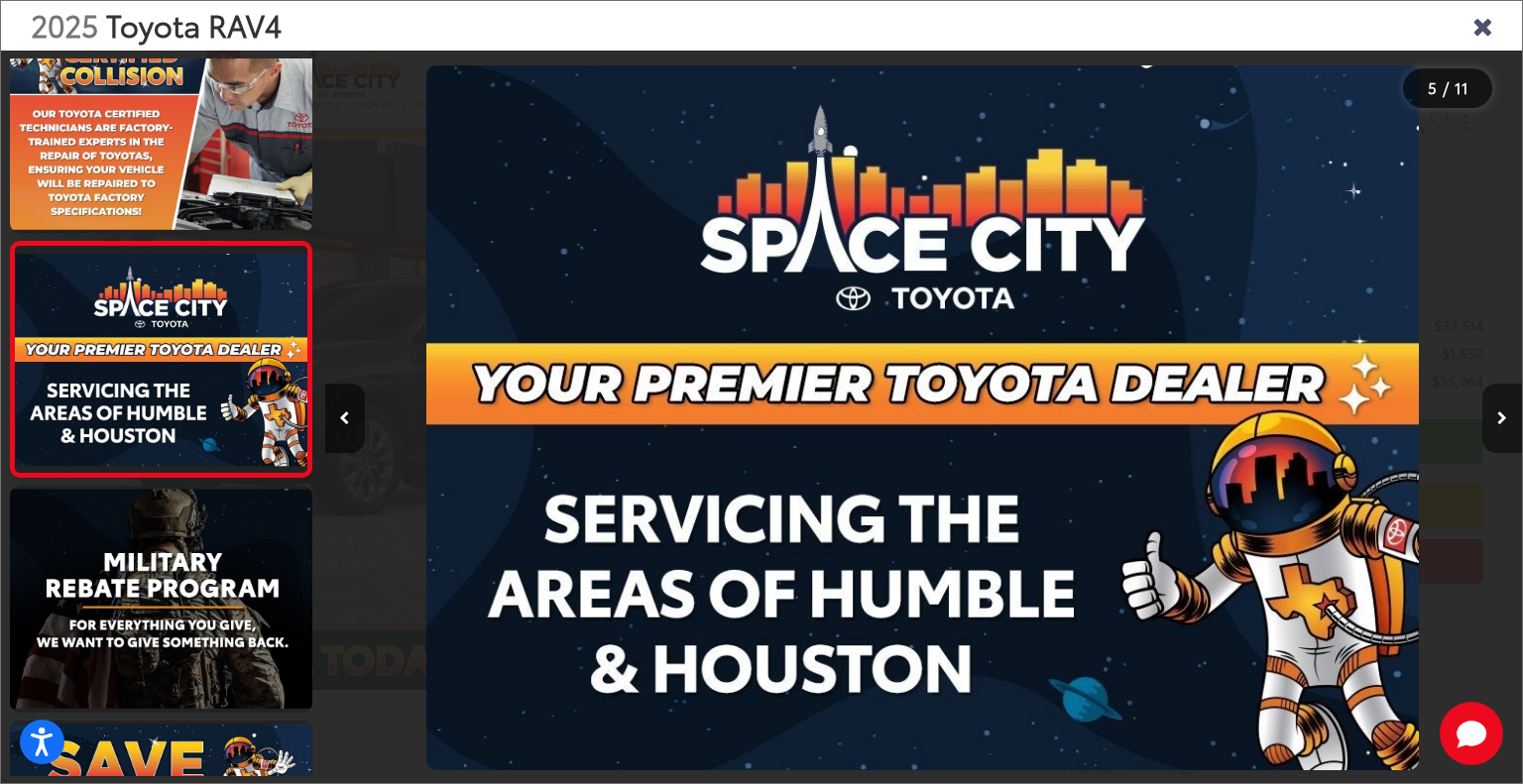 click at bounding box center (1502, 418) 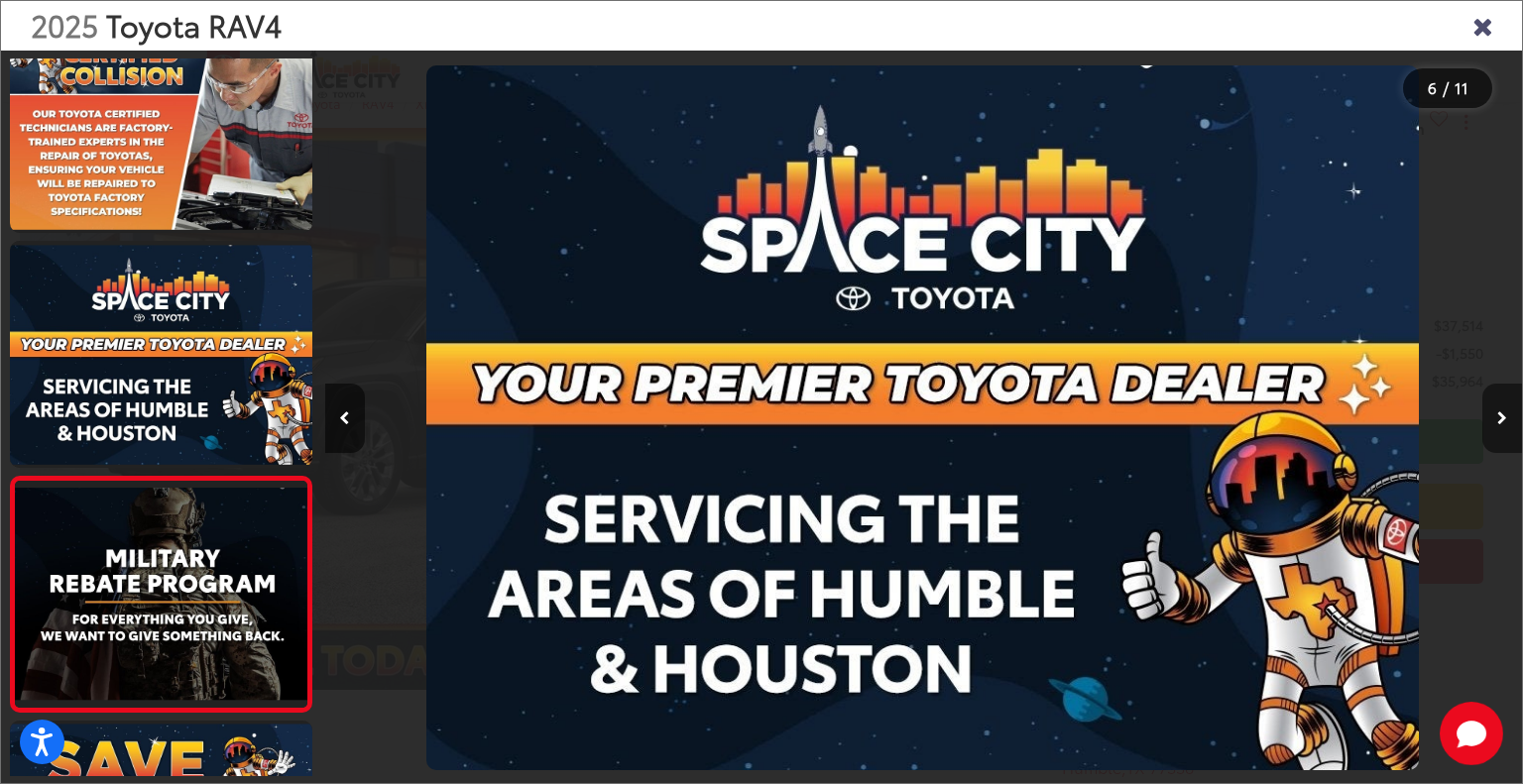 scroll, scrollTop: 0, scrollLeft: 5028, axis: horizontal 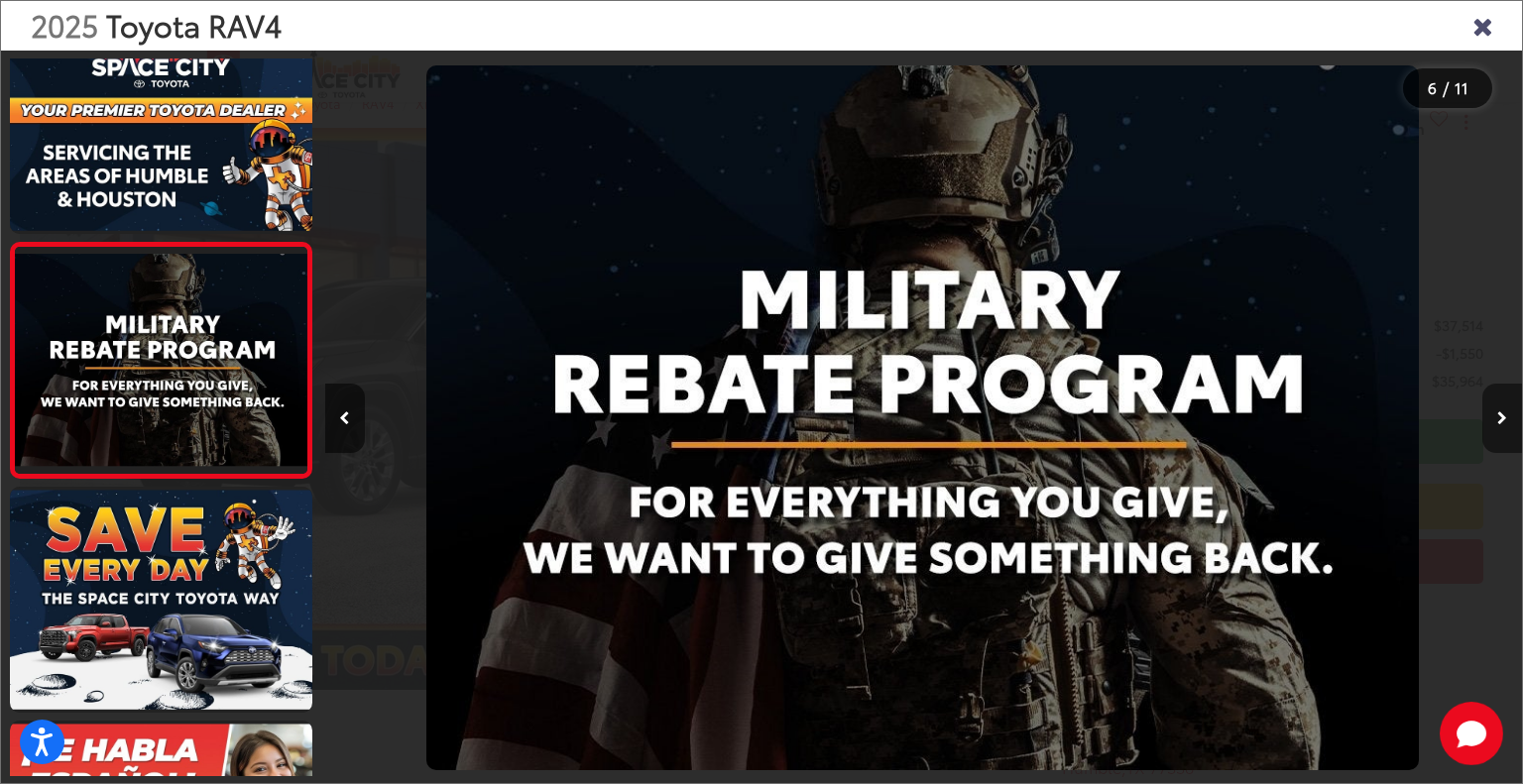 click at bounding box center [1502, 418] 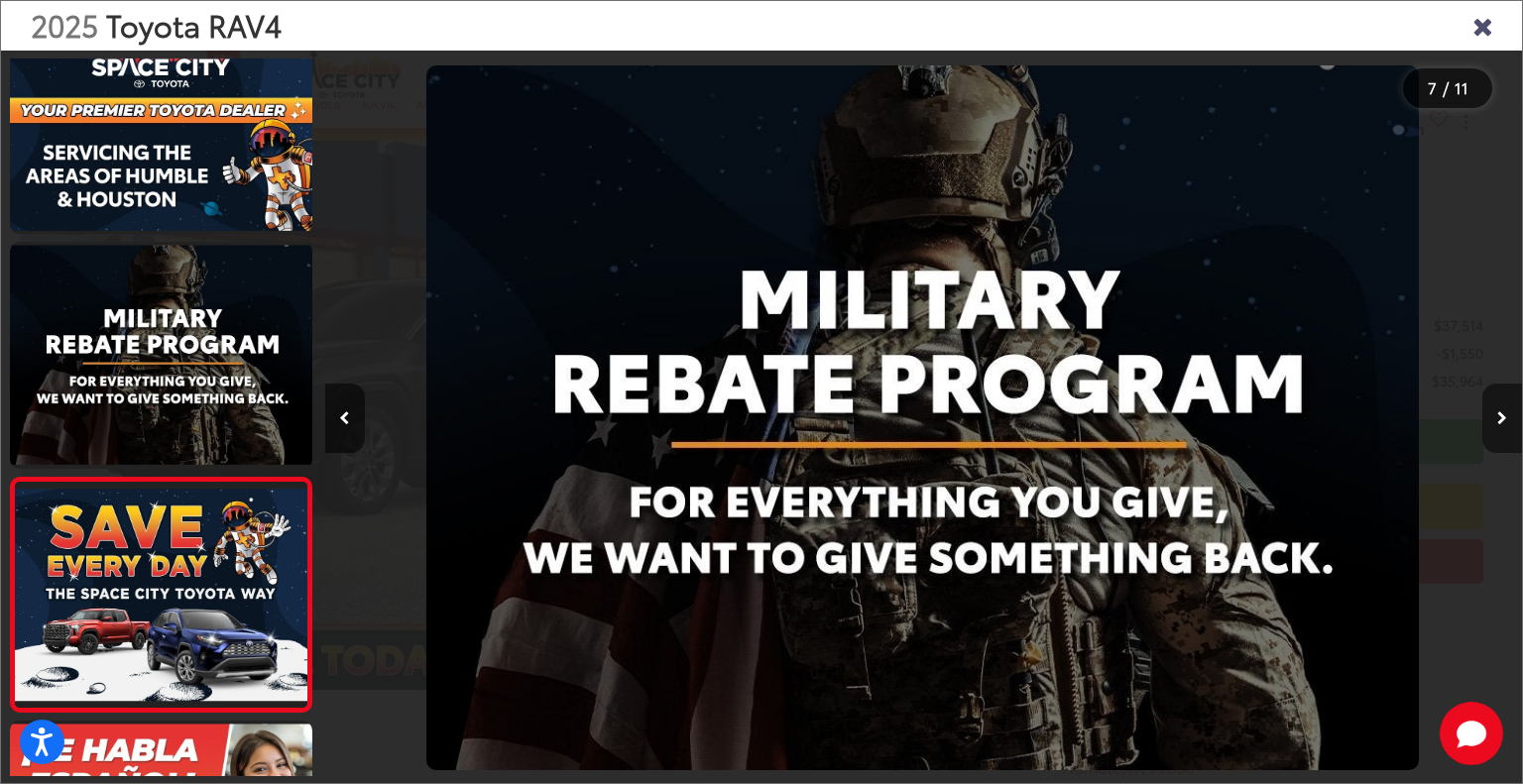 scroll, scrollTop: 0, scrollLeft: 6065, axis: horizontal 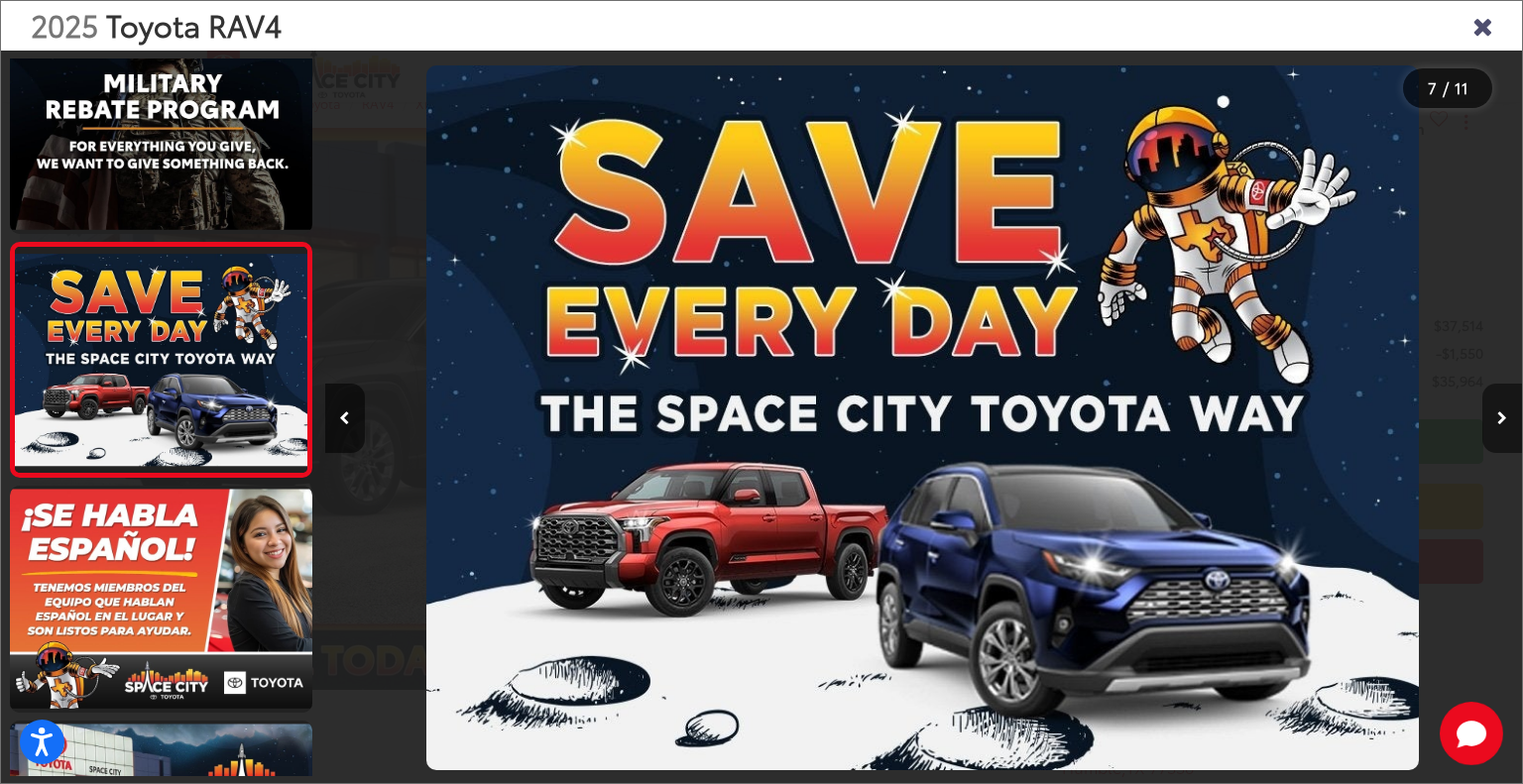 click at bounding box center (1502, 418) 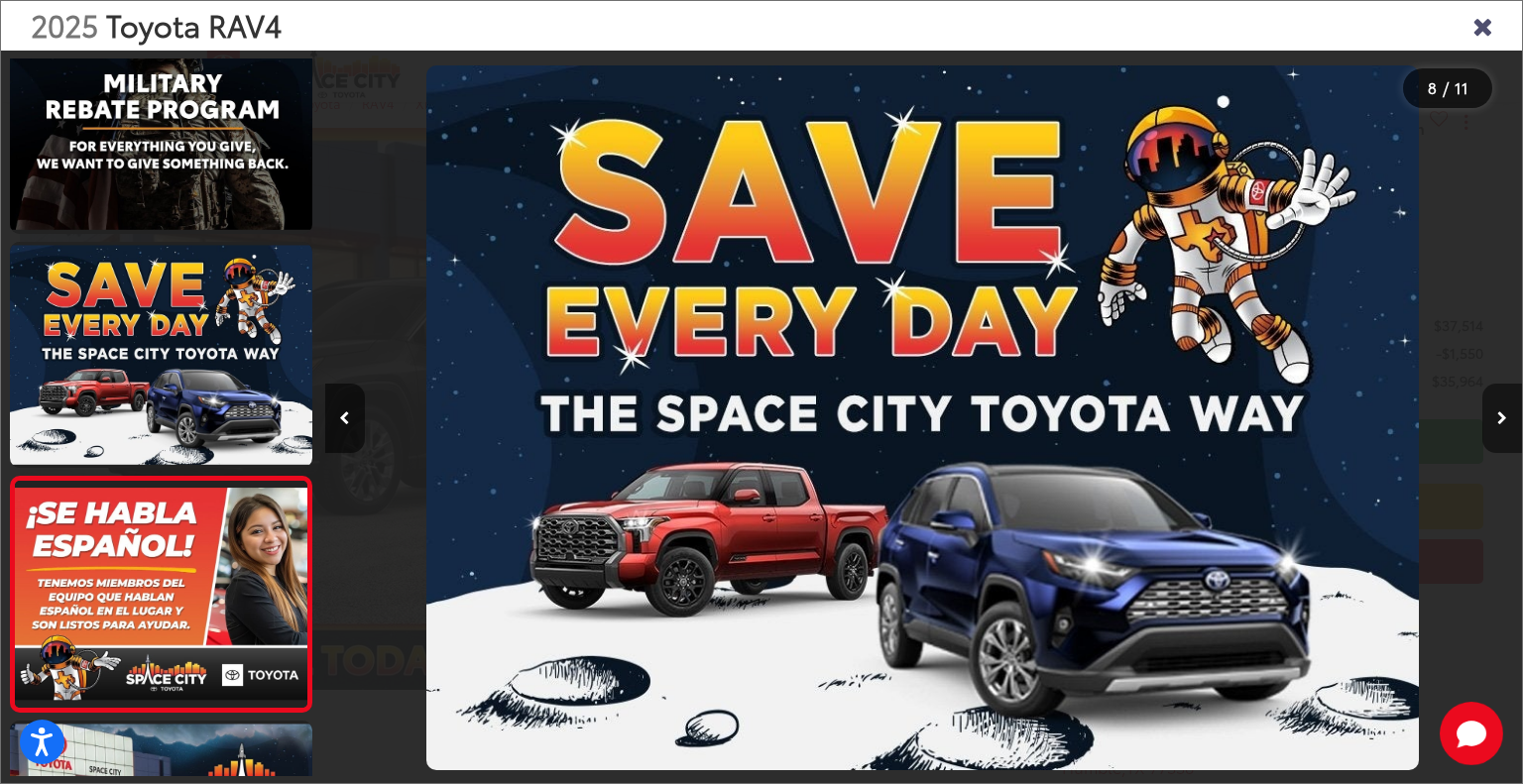 scroll, scrollTop: 0, scrollLeft: 7287, axis: horizontal 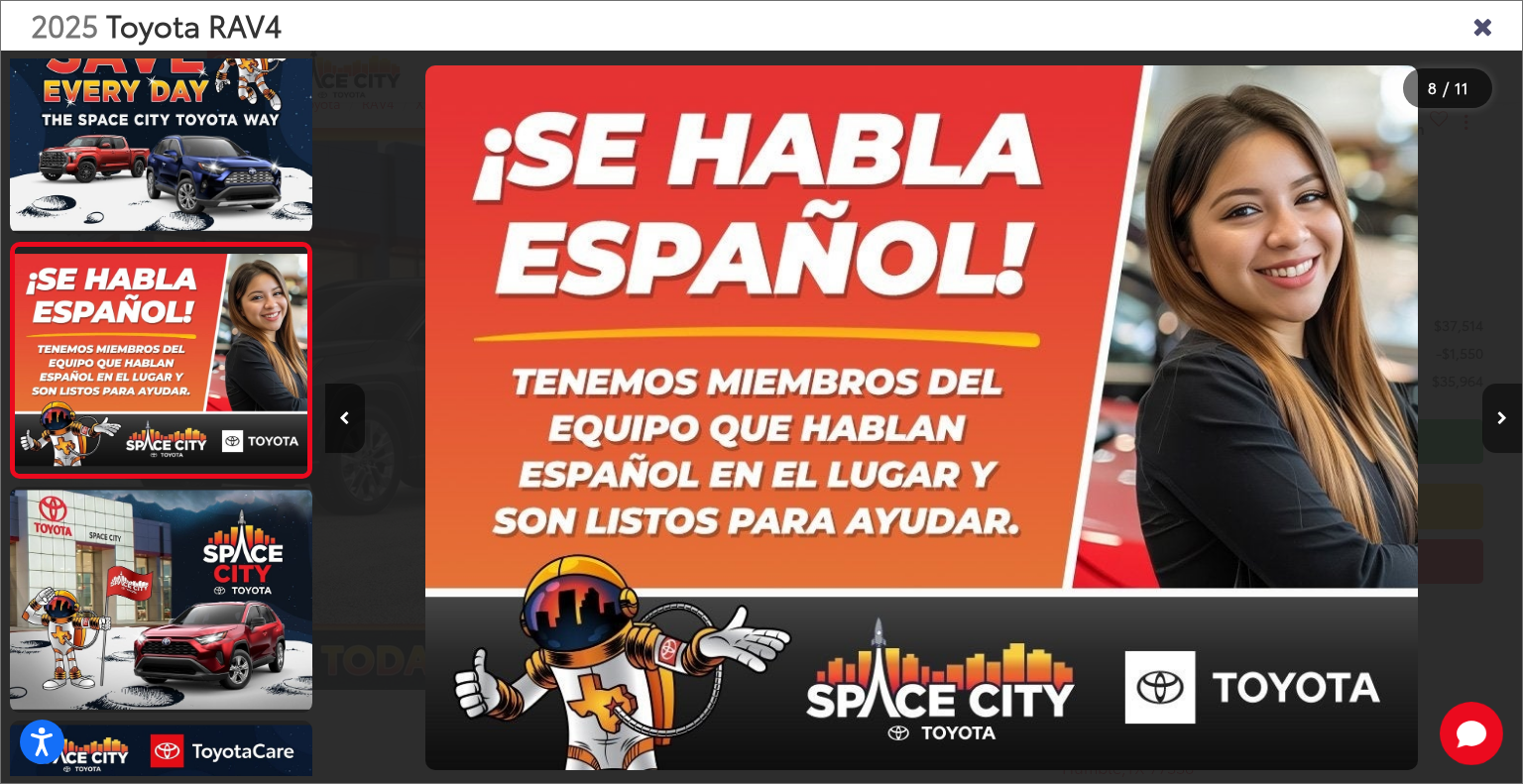 click at bounding box center (1502, 418) 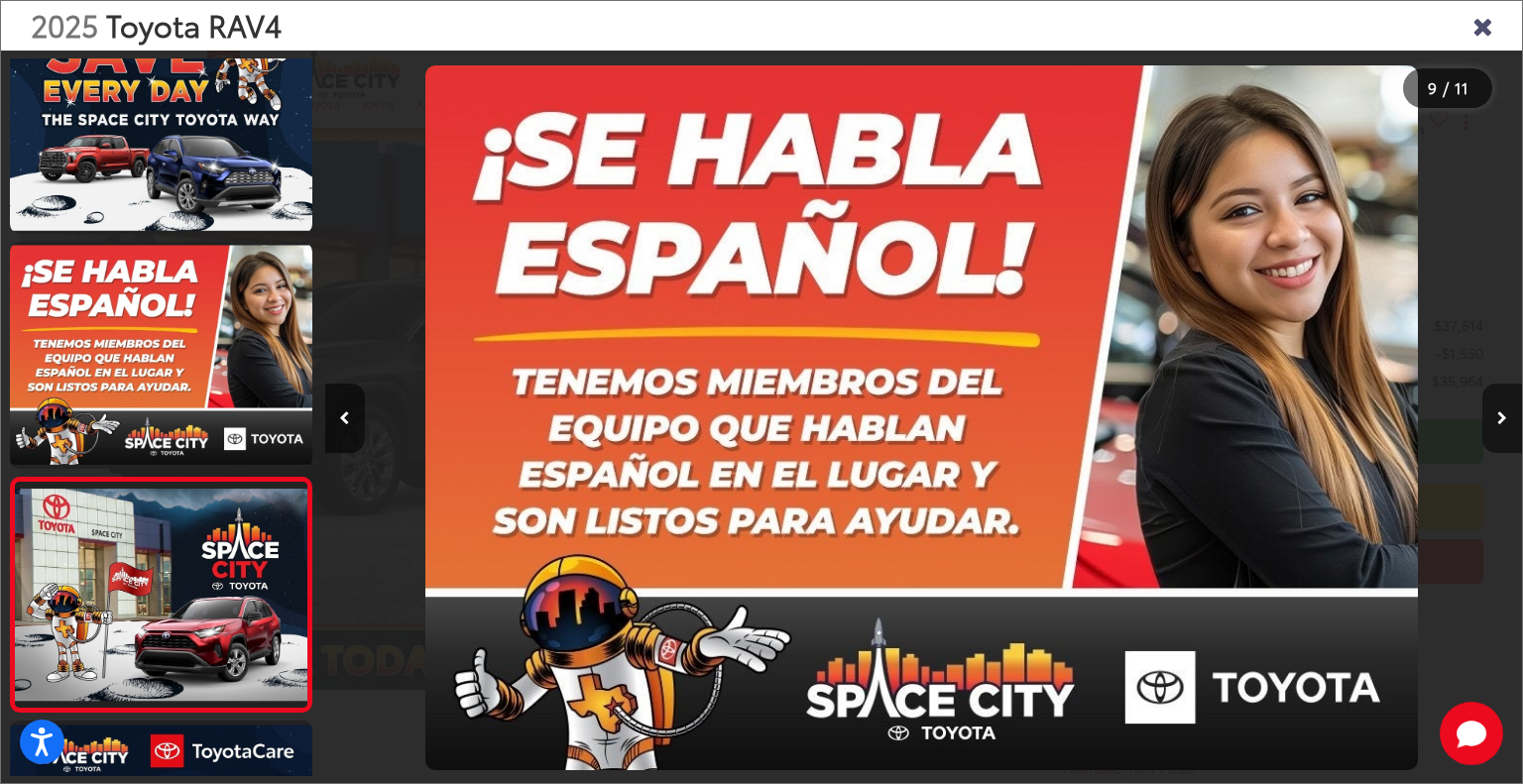 scroll, scrollTop: 0, scrollLeft: 8706, axis: horizontal 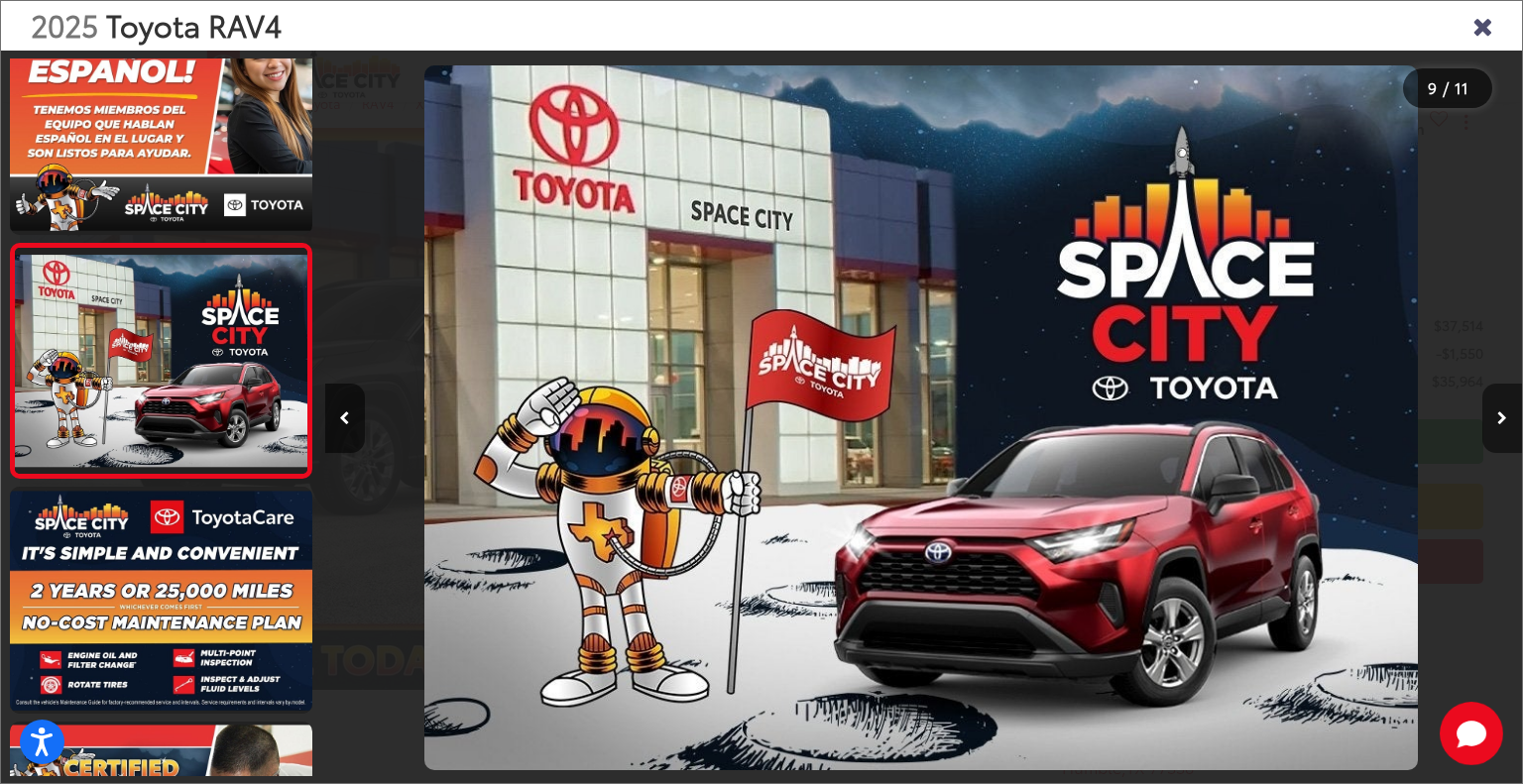 click at bounding box center [1502, 418] 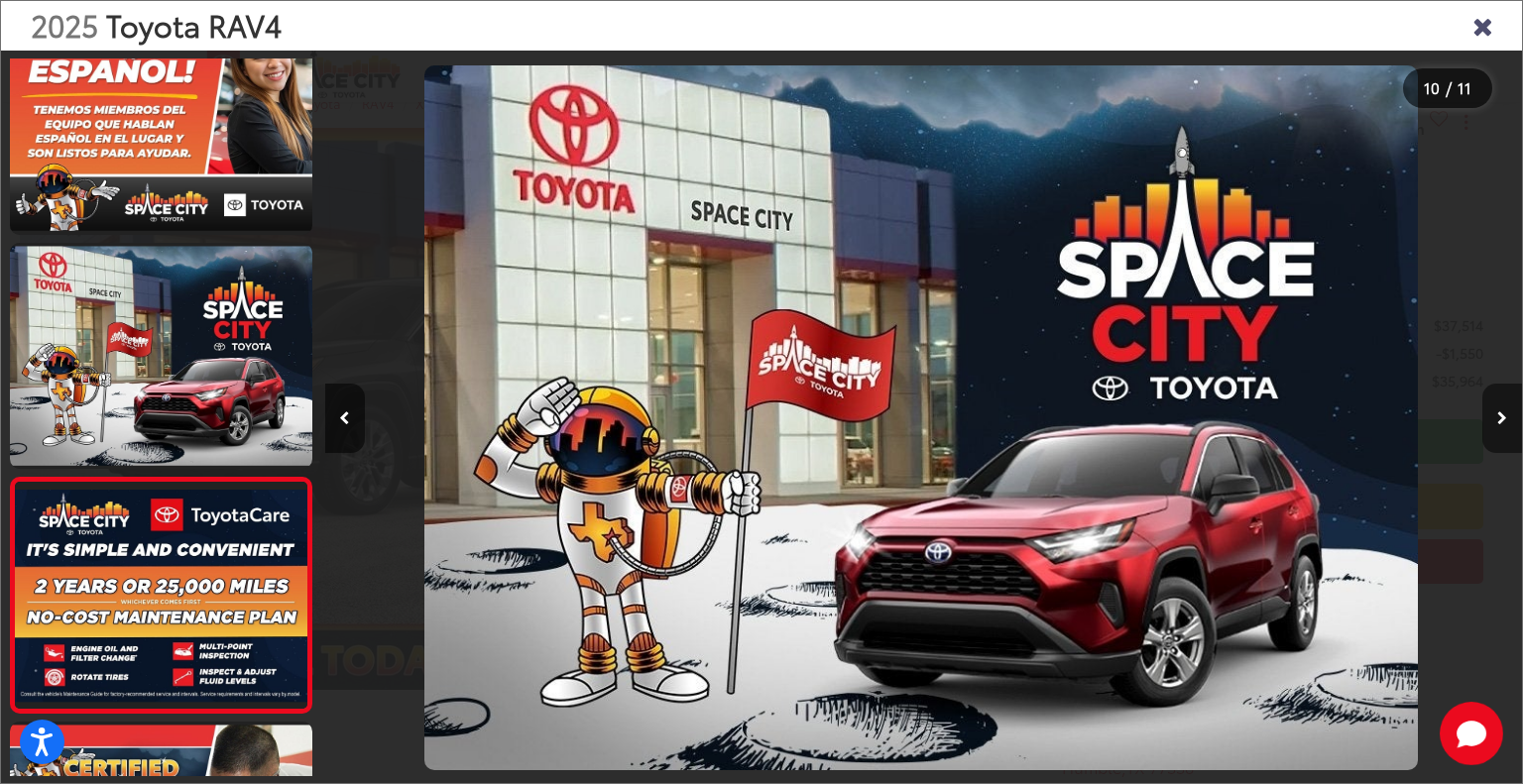 scroll 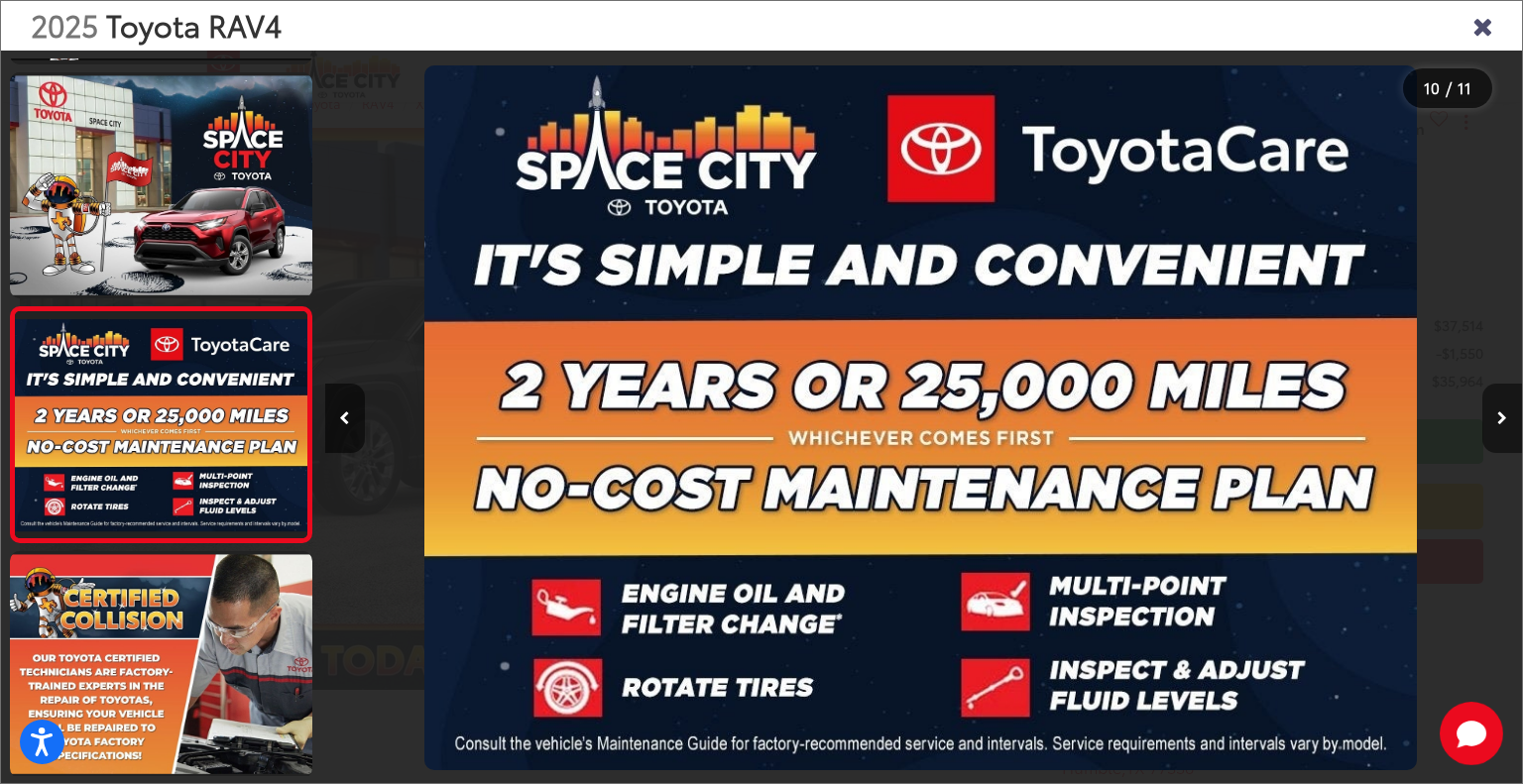 click at bounding box center (1502, 418) 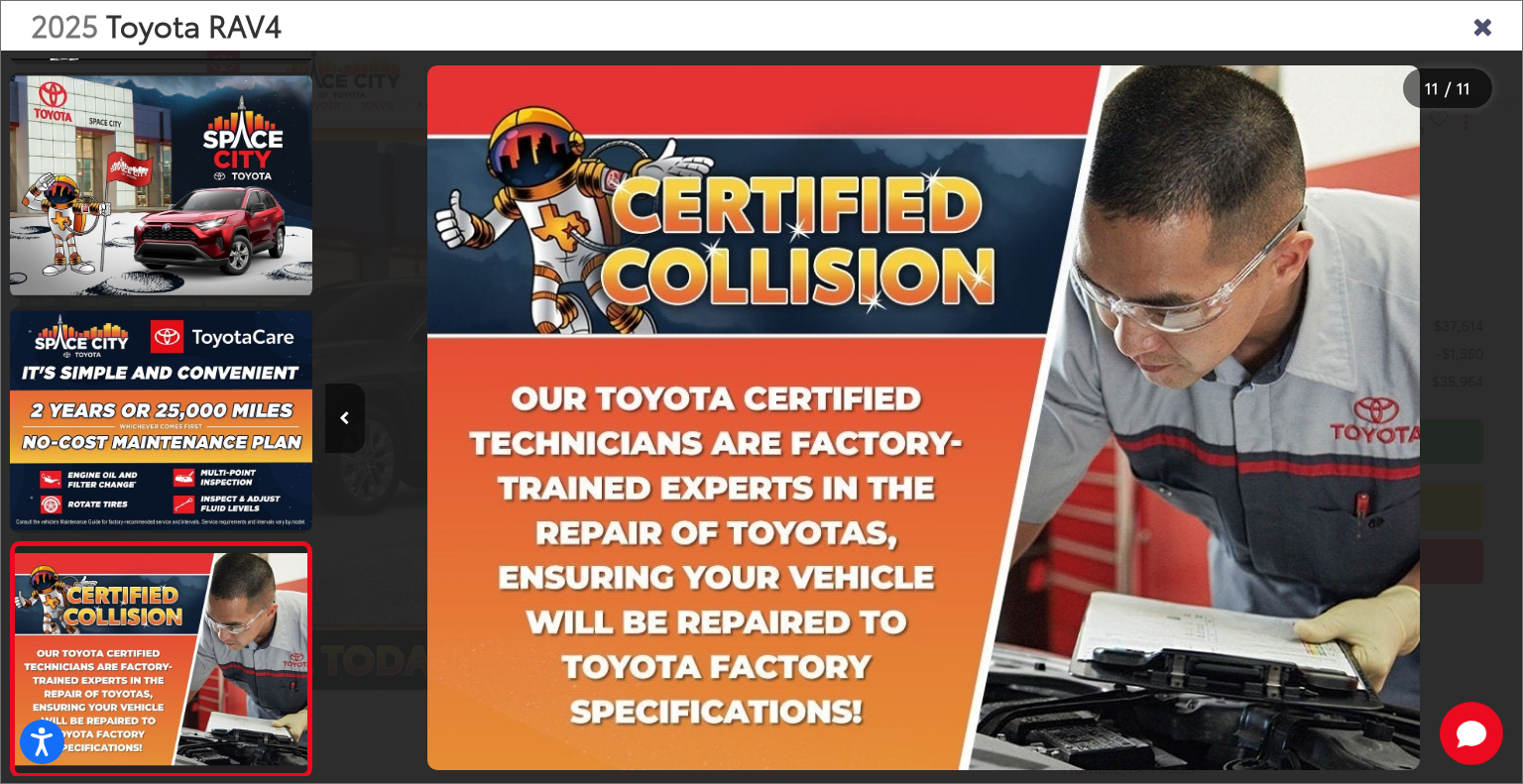 click at bounding box center (1372, 417) 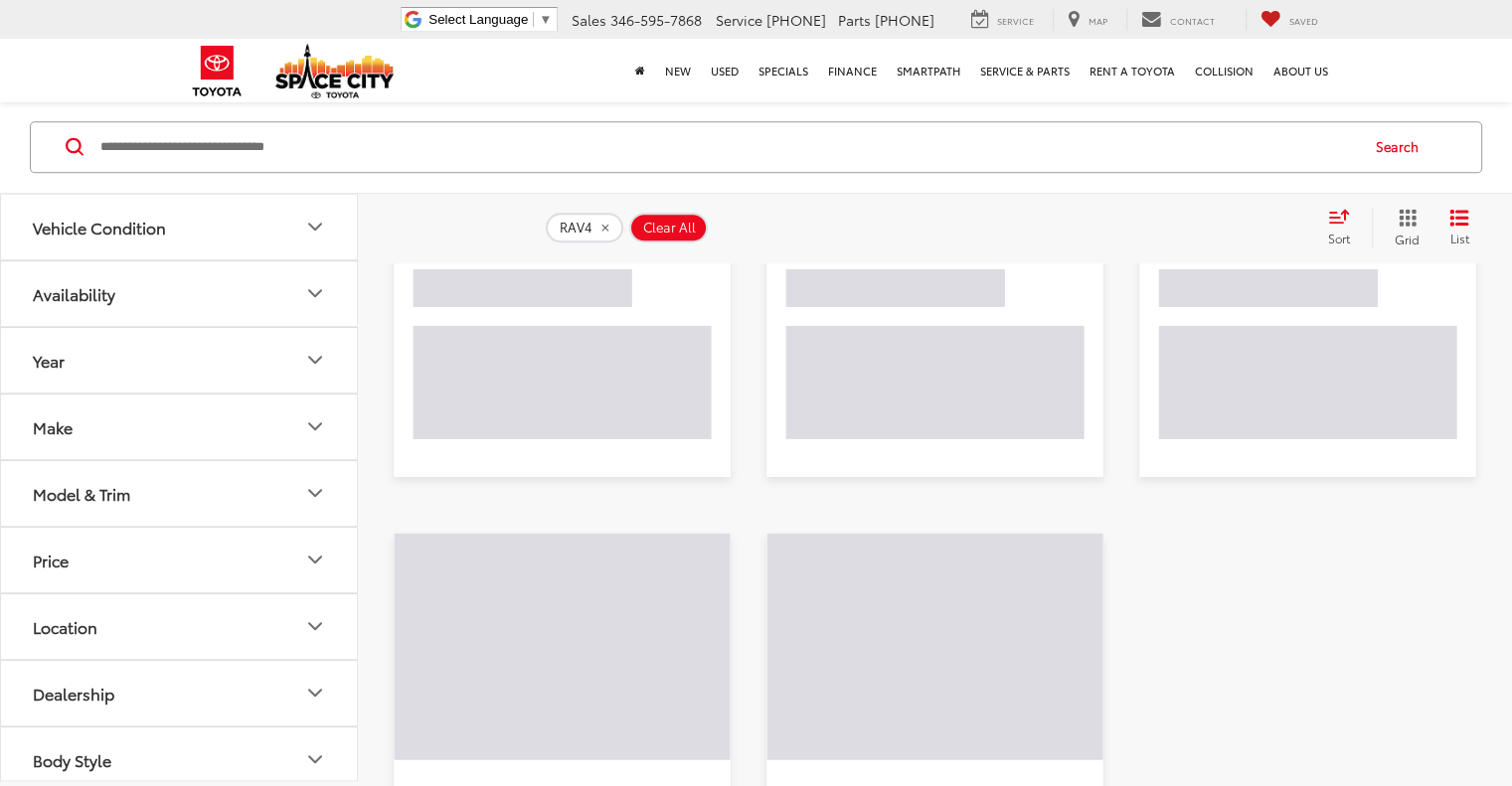 scroll, scrollTop: 465, scrollLeft: 0, axis: vertical 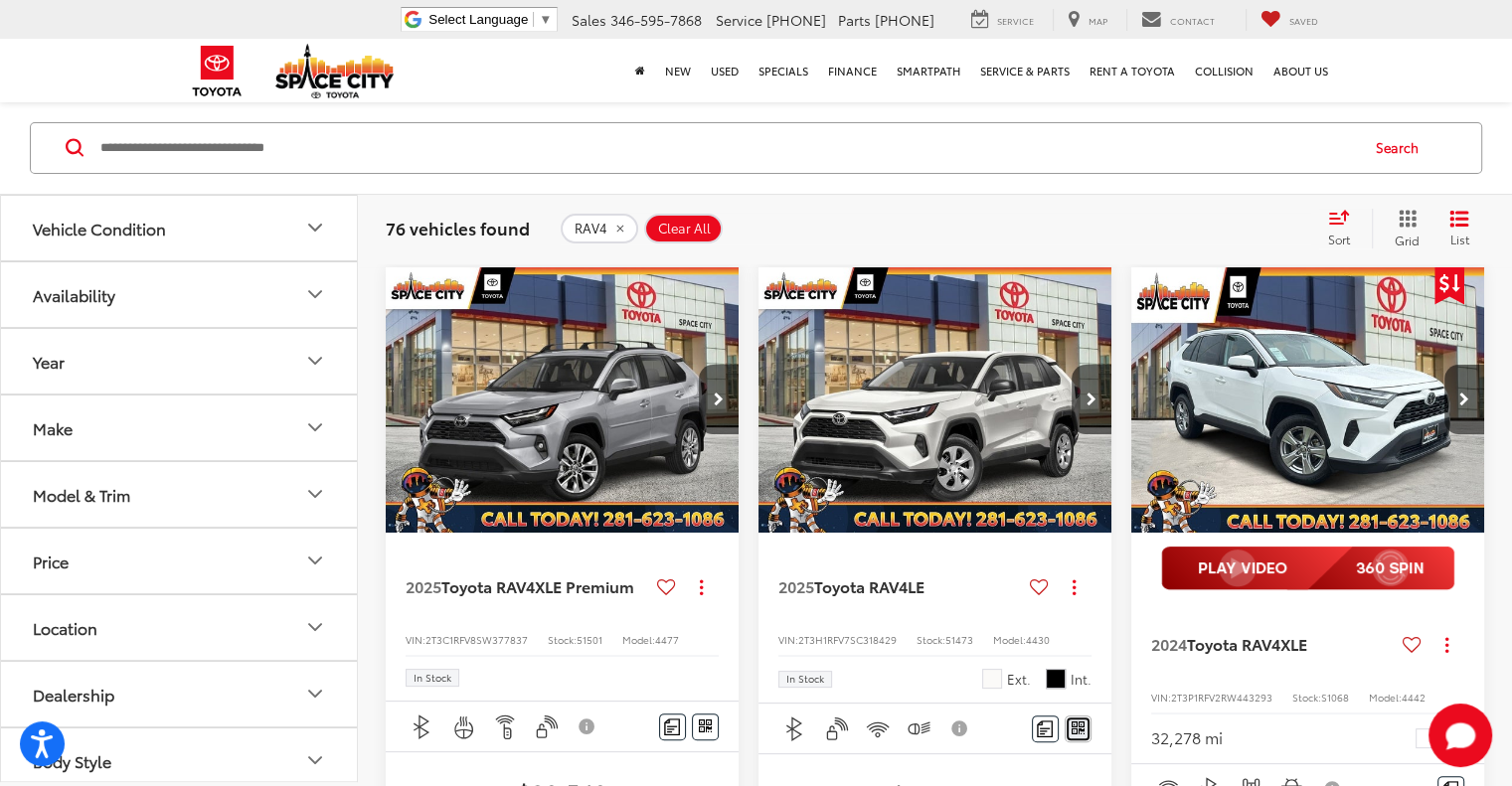 click at bounding box center (1078, 728) 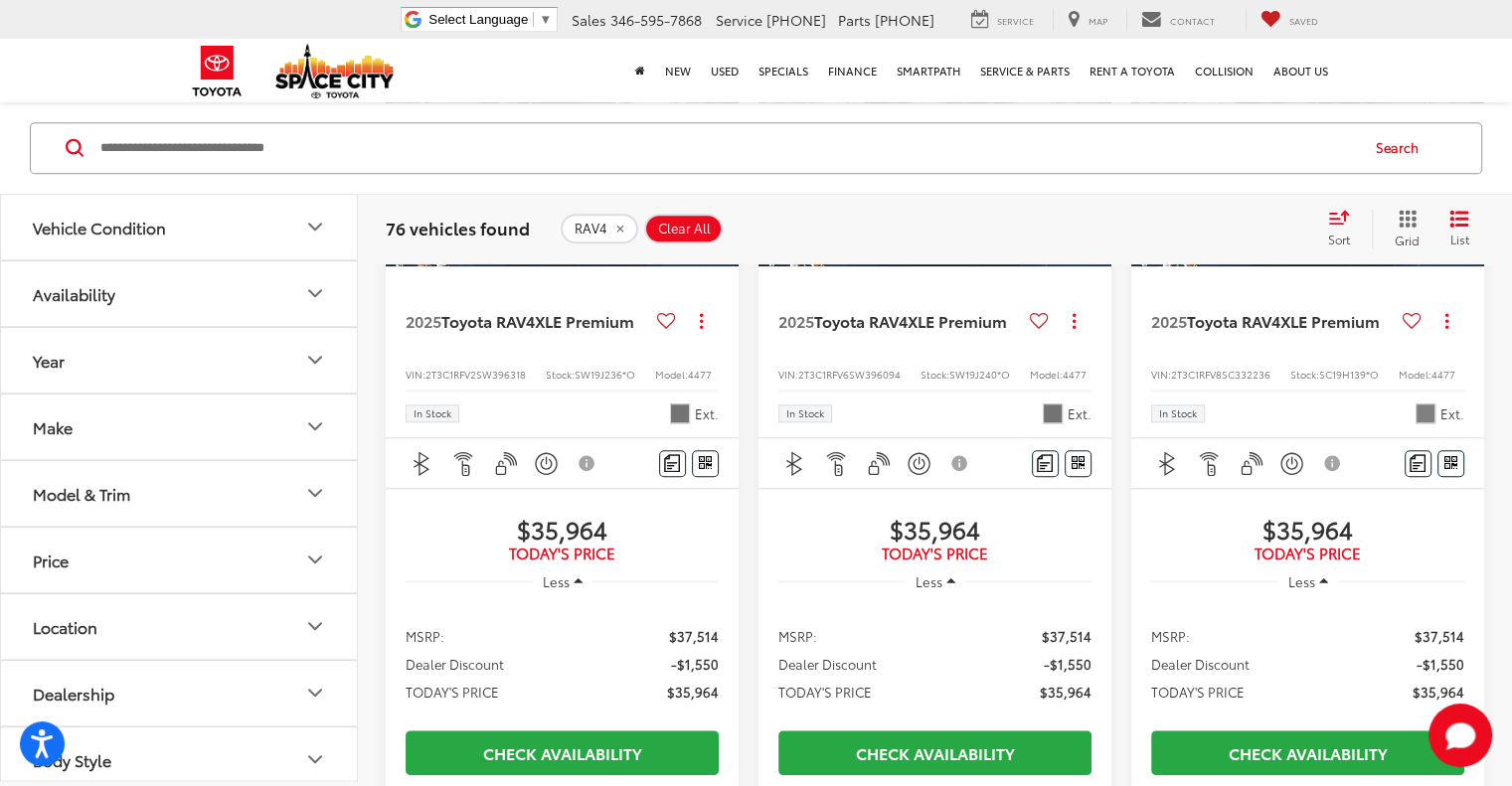 scroll, scrollTop: 1677, scrollLeft: 0, axis: vertical 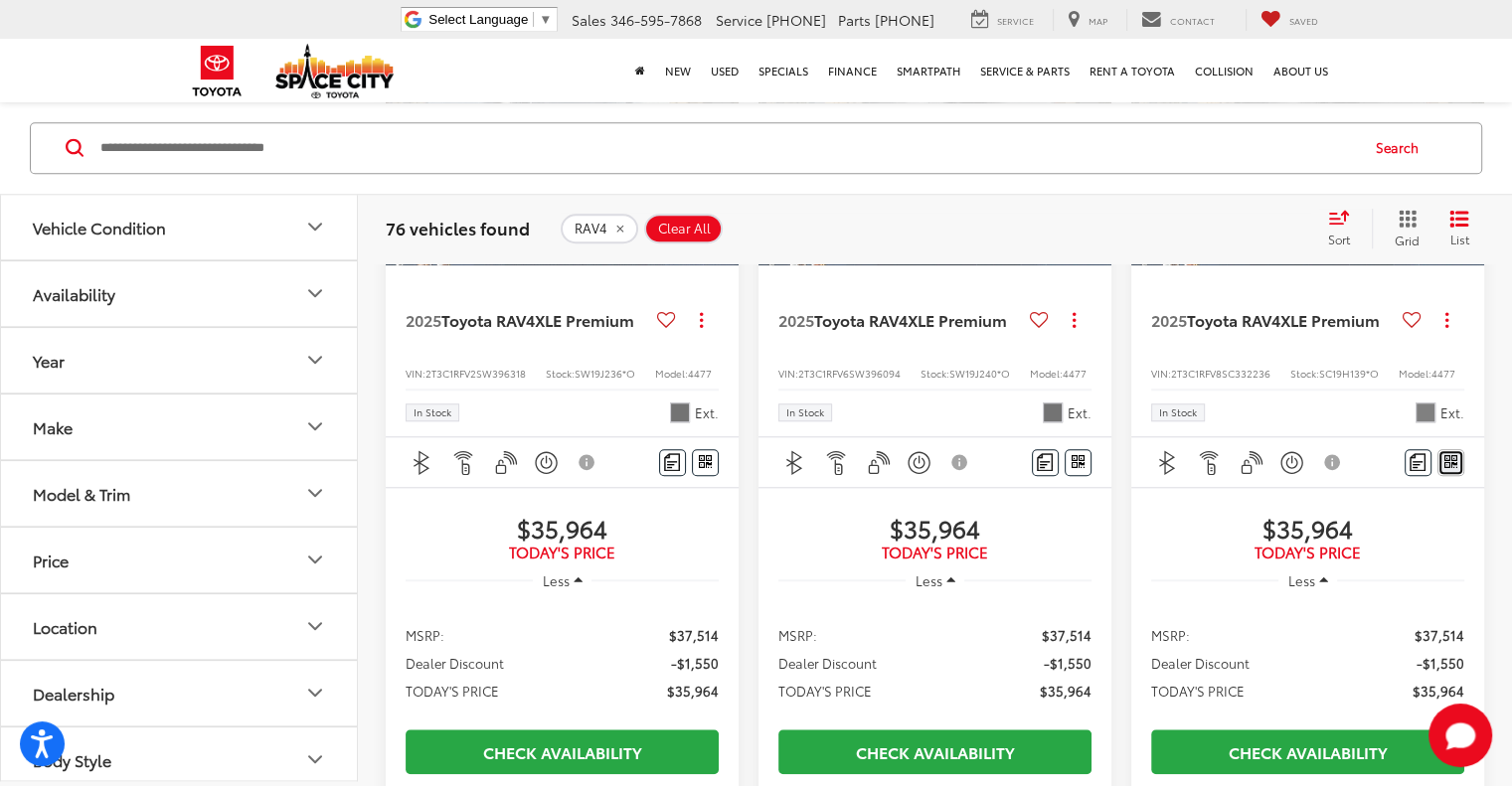 click at bounding box center (1450, 462) 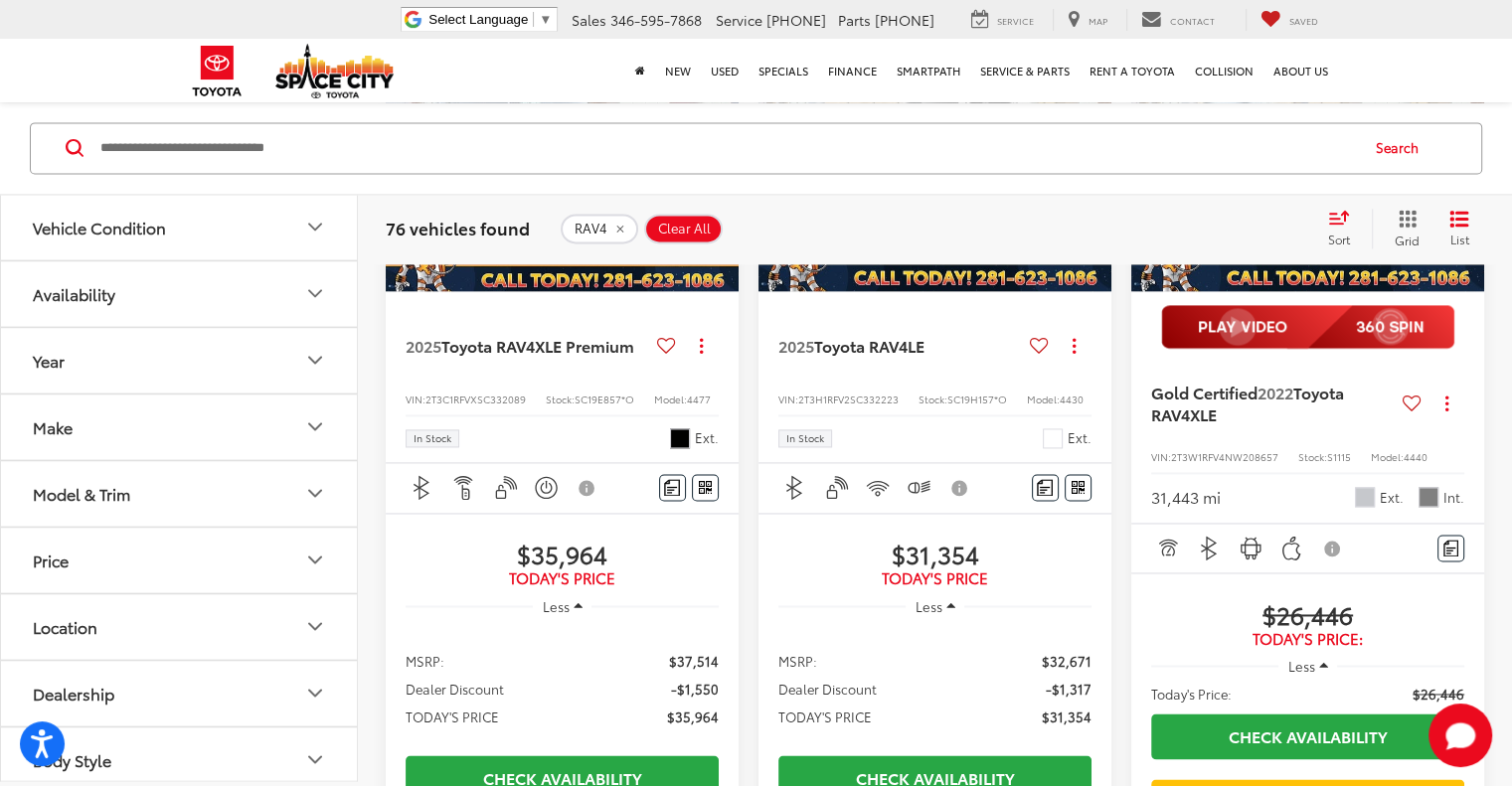 scroll, scrollTop: 2825, scrollLeft: 0, axis: vertical 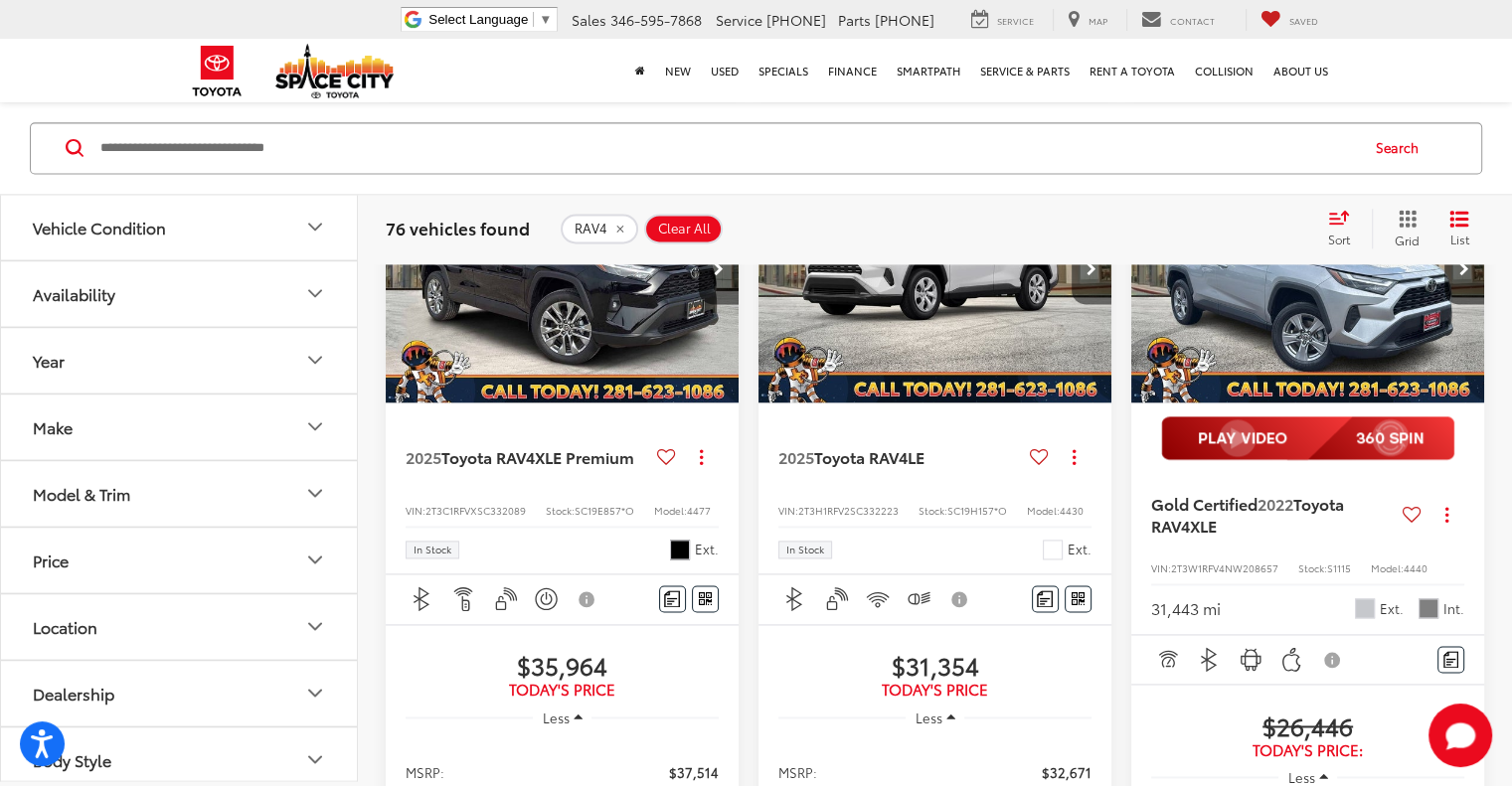 click at bounding box center (1092, 269) 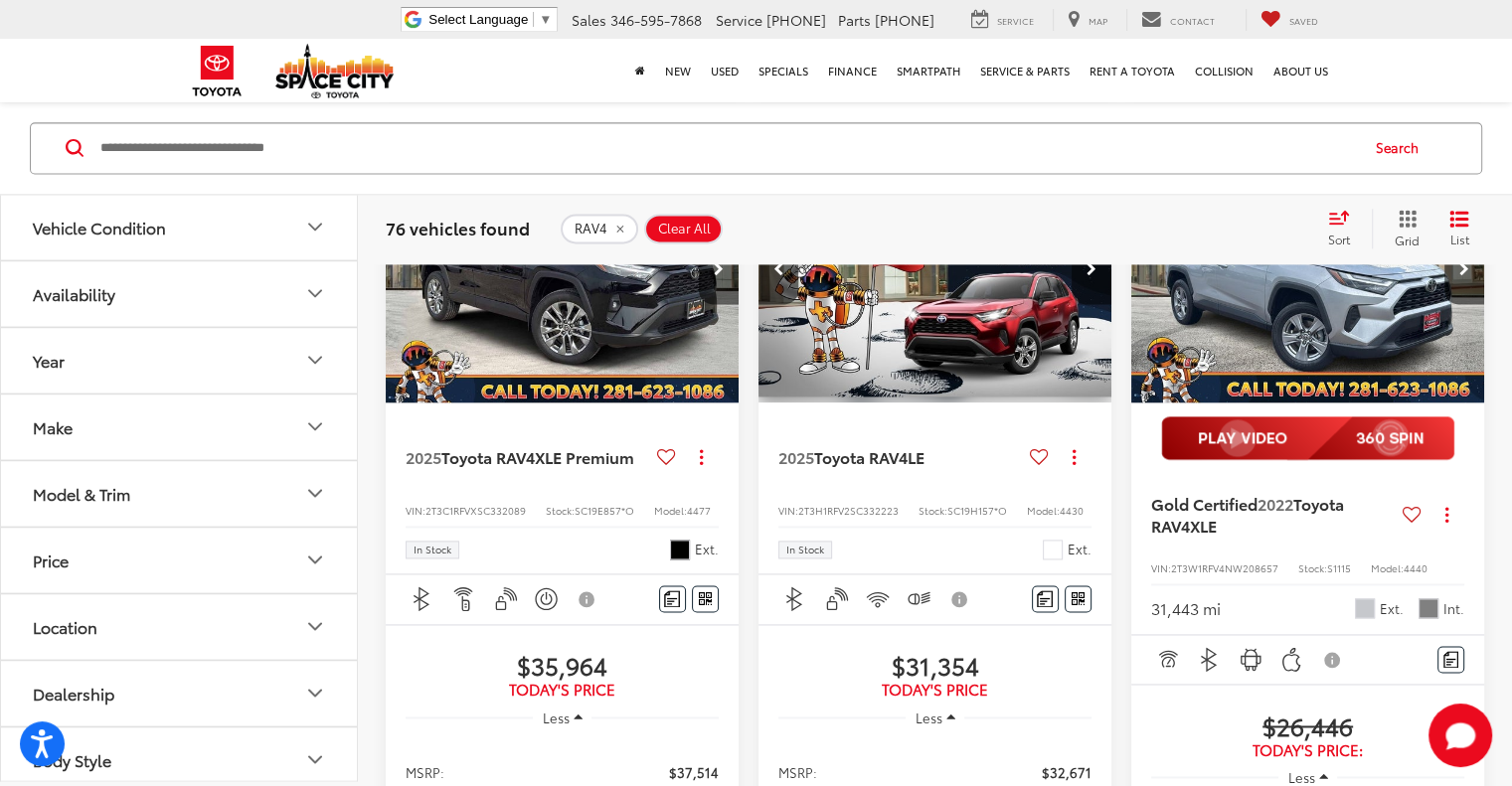 click at bounding box center [1092, 269] 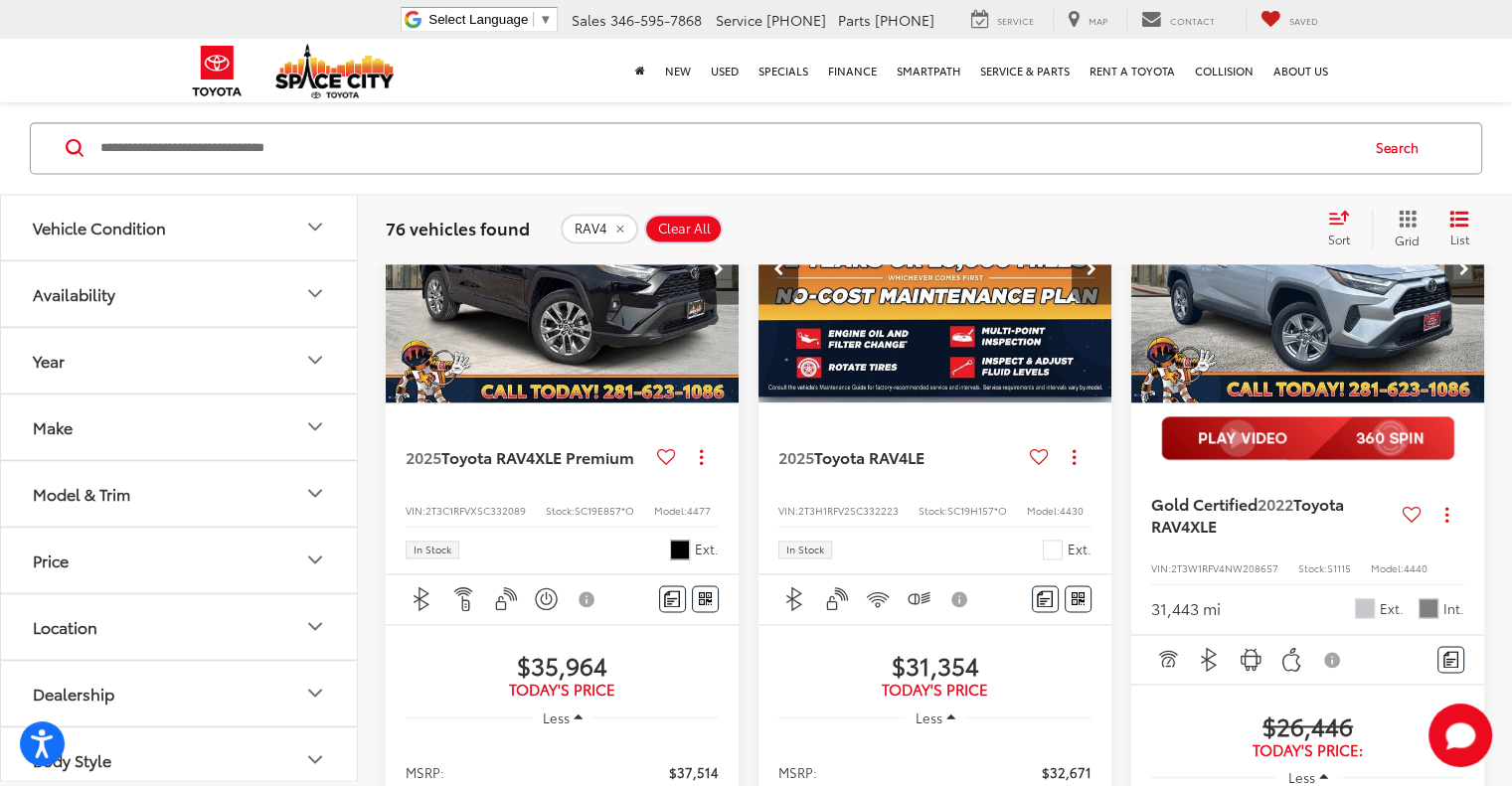 click at bounding box center [1092, 269] 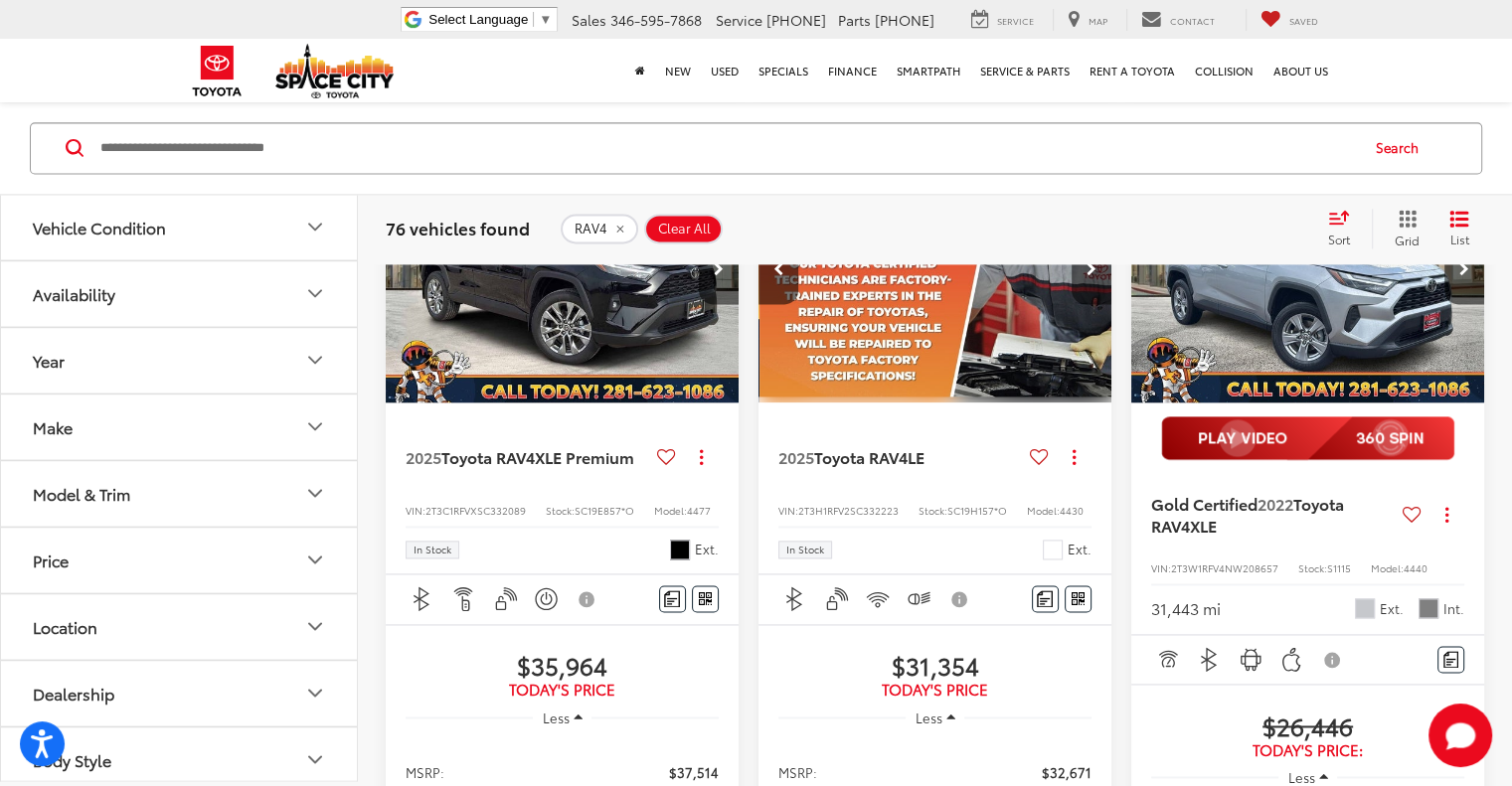 scroll, scrollTop: 0, scrollLeft: 1068, axis: horizontal 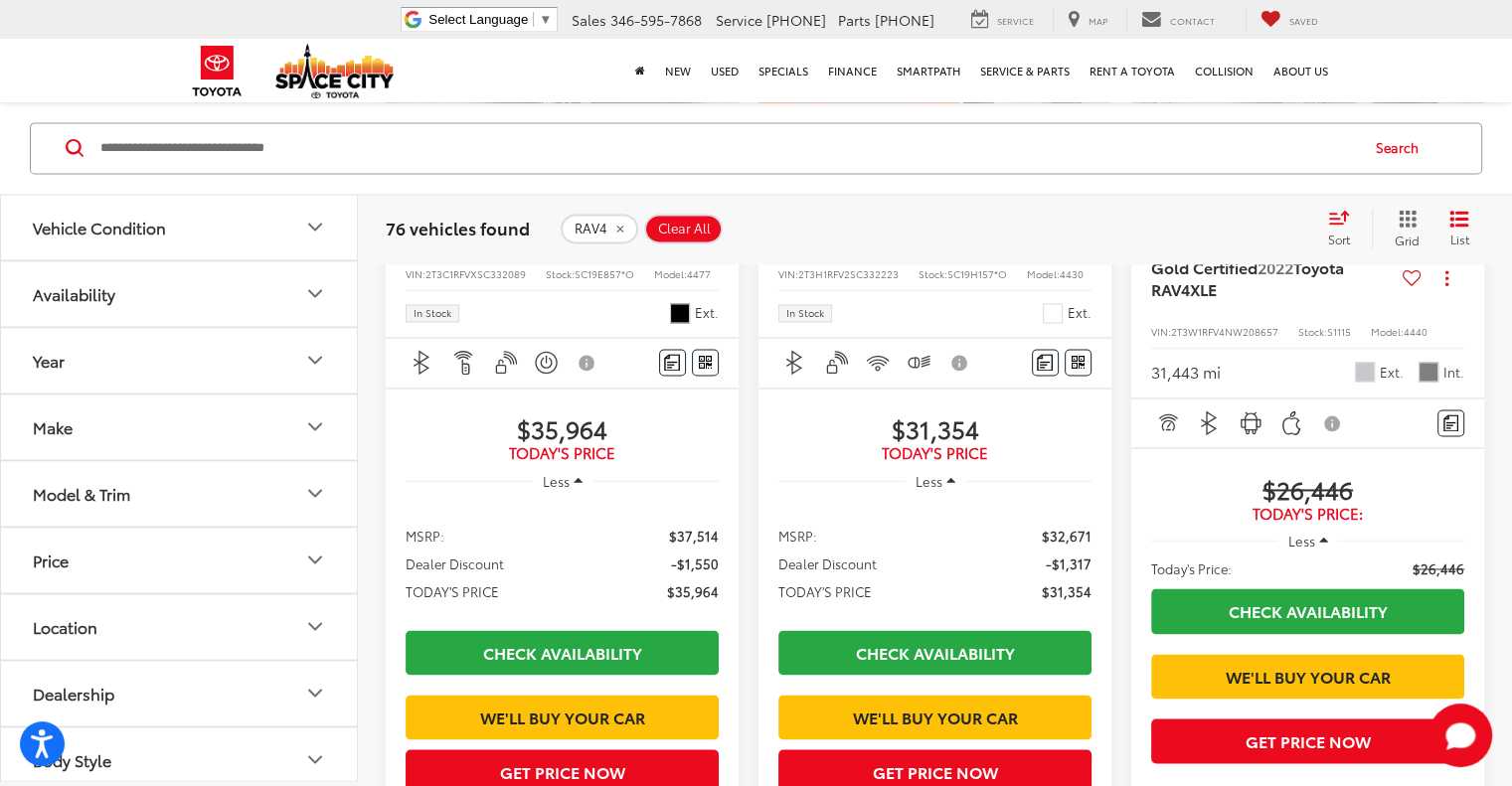click 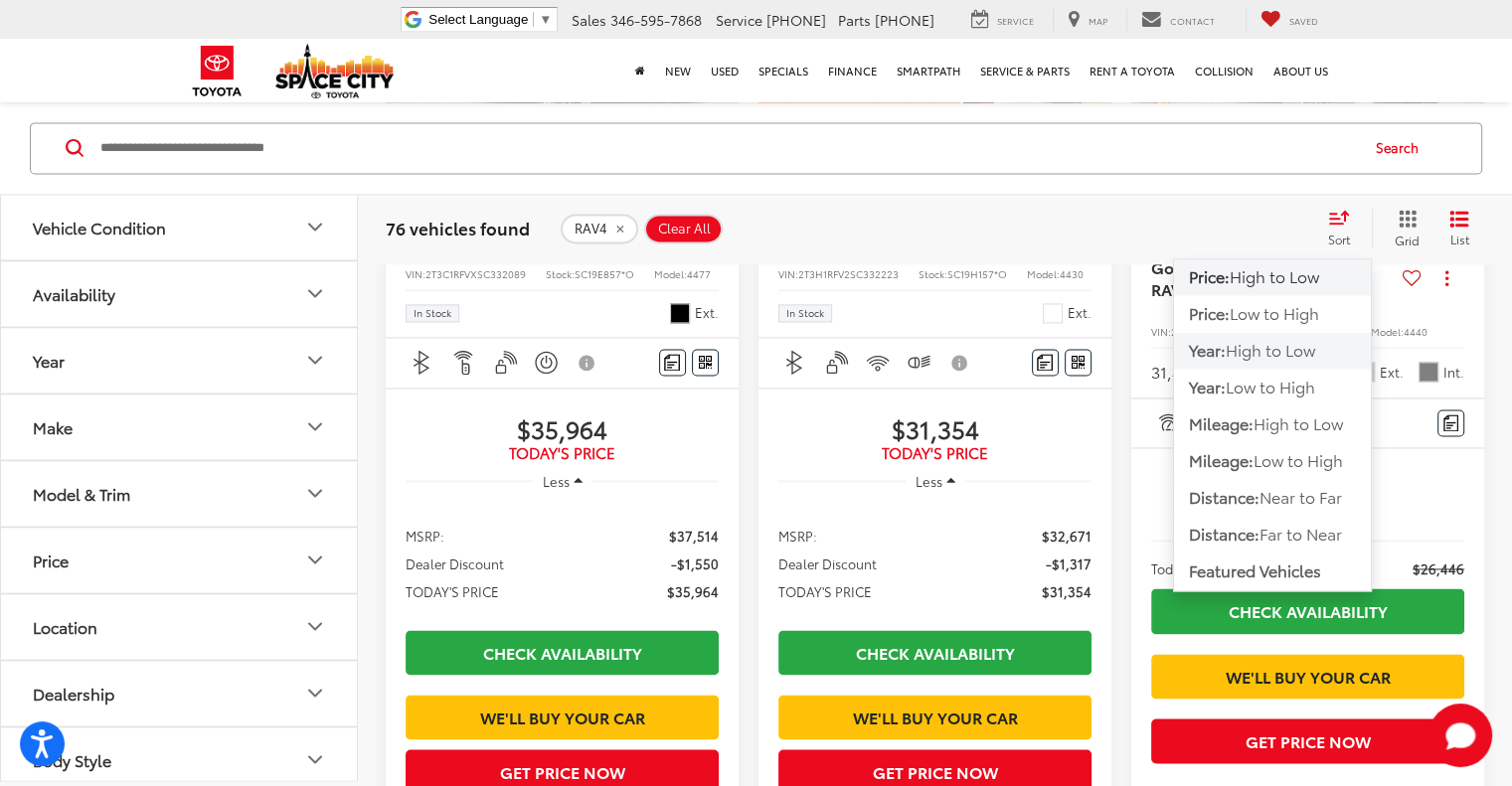 click on "High to Low" at bounding box center (1270, 349) 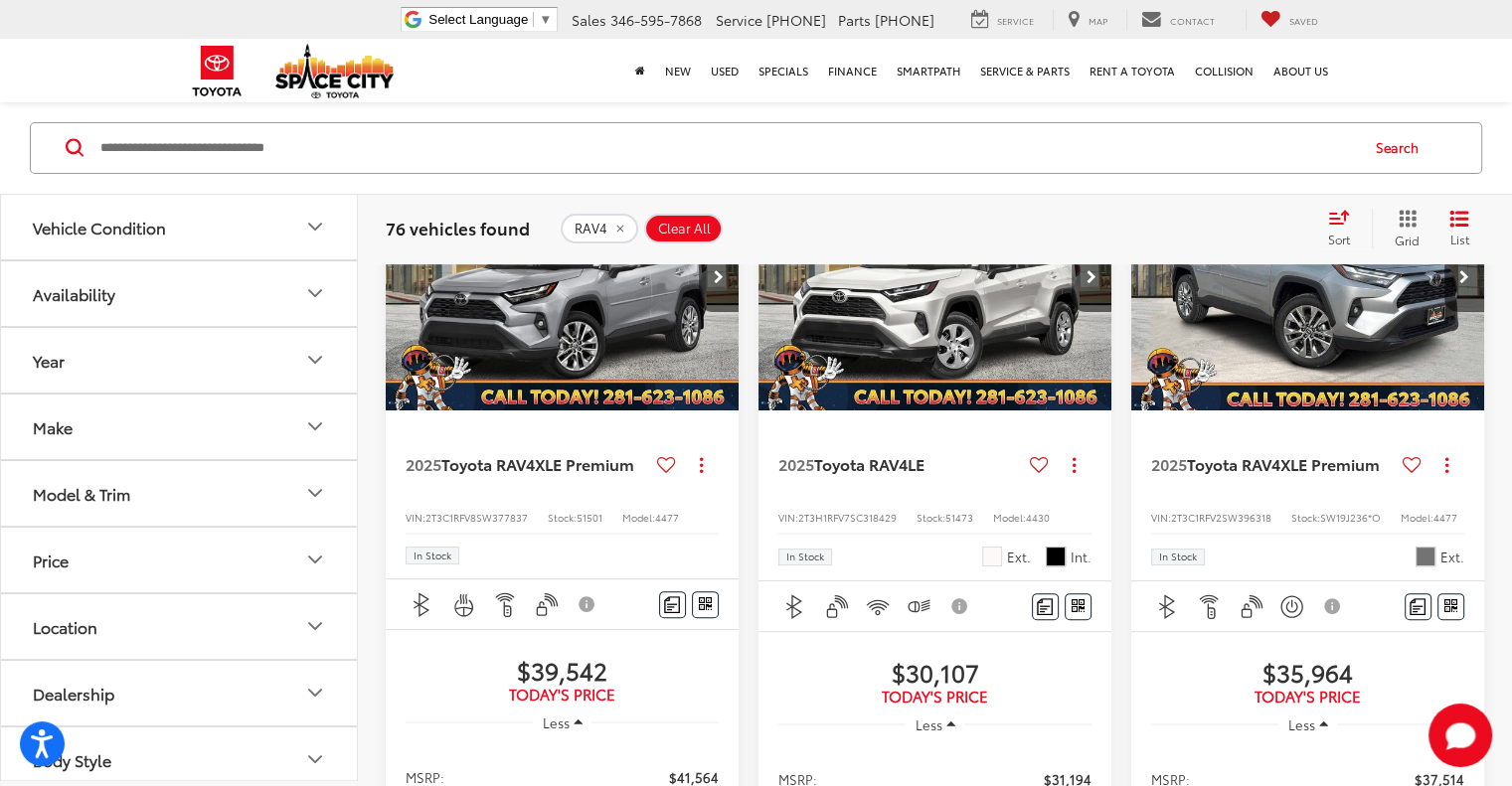 scroll, scrollTop: 457, scrollLeft: 0, axis: vertical 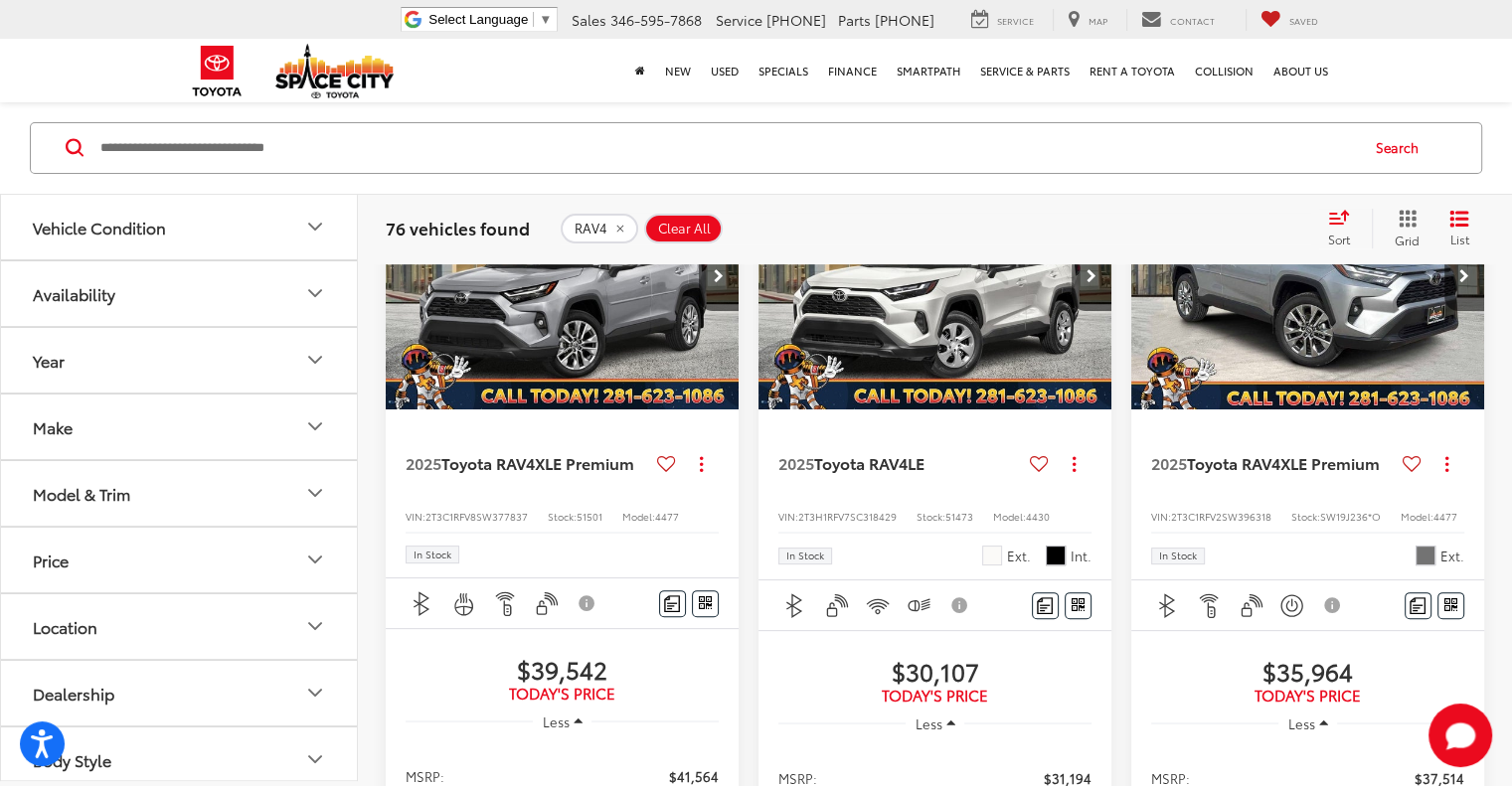 click on "2025 Toyota RAV4 XLE Premium
Copy Link Share Print View Details VIN:  [VIN] Stock:  51501 Model:  4477 In Stock Features Bluetooth® Heated Steering Wheel Remote Start Keyless Entry Keyless Ignition System Power Tailgate/Liftgate Disclaimer More Details Comments Dealer Comments Bluprint 2025 Toyota RAV4 XLE Premium FWD 8-Speed Automatic 2.5L 4-Cylinder DOHC Dual VVT-i 40 Artificial Leather. More...  Window Sticker  Track Price
$39,542
Today's Price
Less
MSRP:
$41,564
Dealer Discount
-$2,022
TODAY'S PRICE
$39,542
Check Availability
We'll Buy Your Car
Get Price Now
LE" 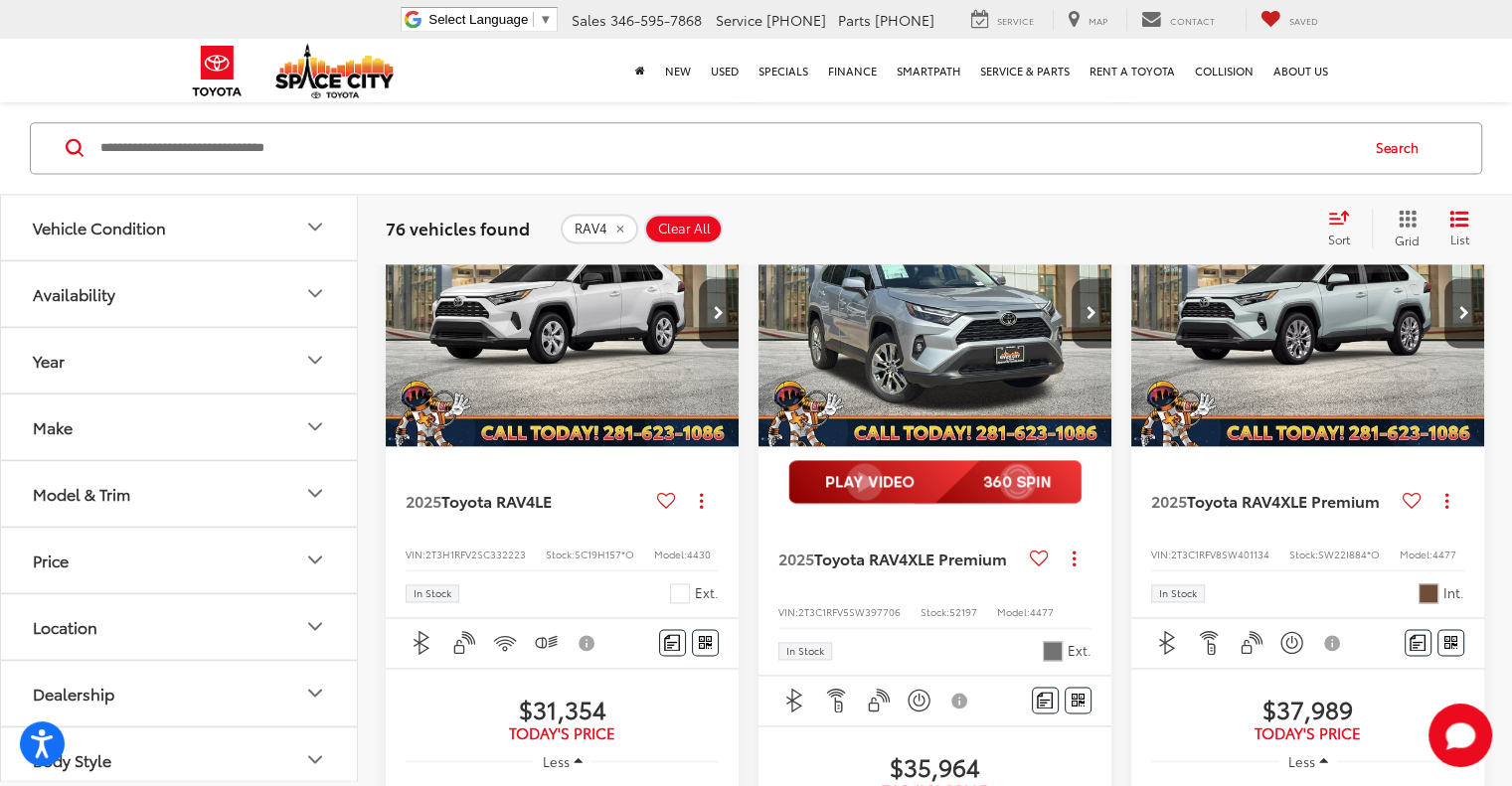 scroll, scrollTop: 2759, scrollLeft: 0, axis: vertical 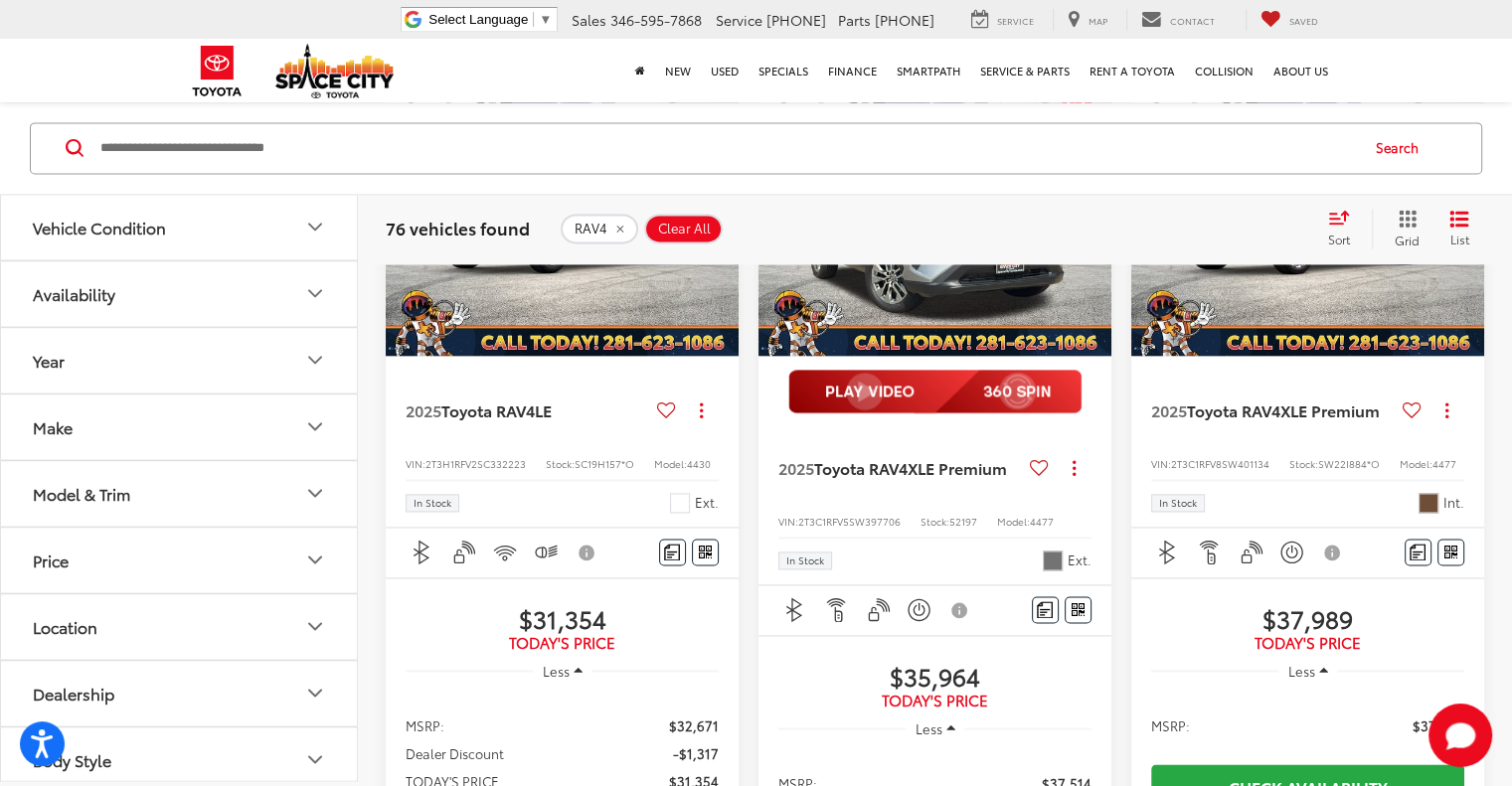 click on "2025 Toyota RAV4 XLE Premium
Copy Link Share Print View Details VIN:  [VIN] Stock:  51501 Model:  4477 In Stock Features Bluetooth® Heated Steering Wheel Remote Start Keyless Entry Keyless Ignition System Power Tailgate/Liftgate Disclaimer More Details Comments Dealer Comments Bluprint 2025 Toyota RAV4 XLE Premium FWD 8-Speed Automatic 2.5L 4-Cylinder DOHC Dual VVT-i 40 Artificial Leather. More...  Window Sticker  Track Price
$39,542
Today's Price
Less
MSRP:
$41,564
Dealer Discount
-$2,022
TODAY'S PRICE
$39,542
Check Availability
We'll Buy Your Car
Get Price Now
LE" 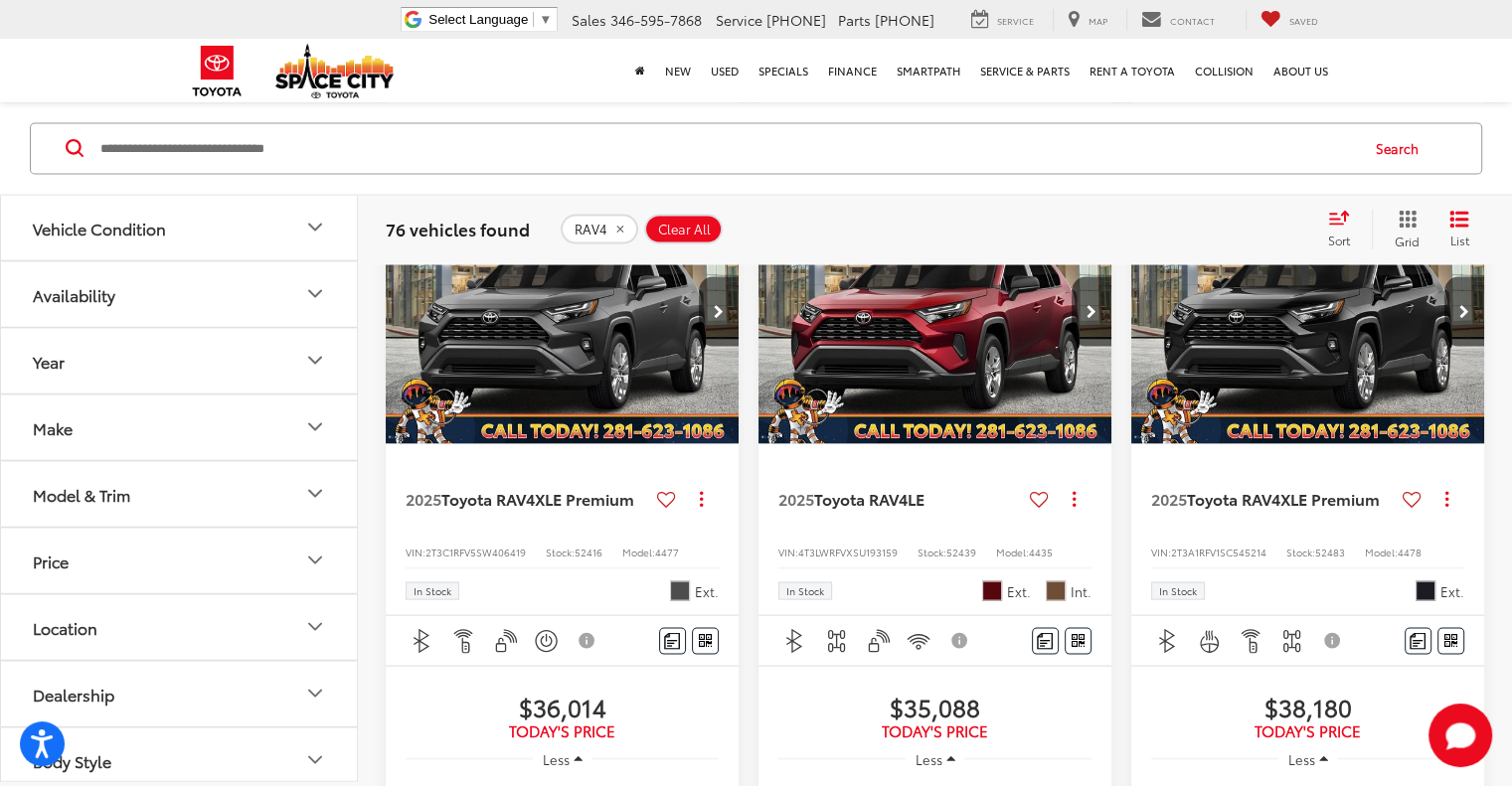 scroll, scrollTop: 3964, scrollLeft: 0, axis: vertical 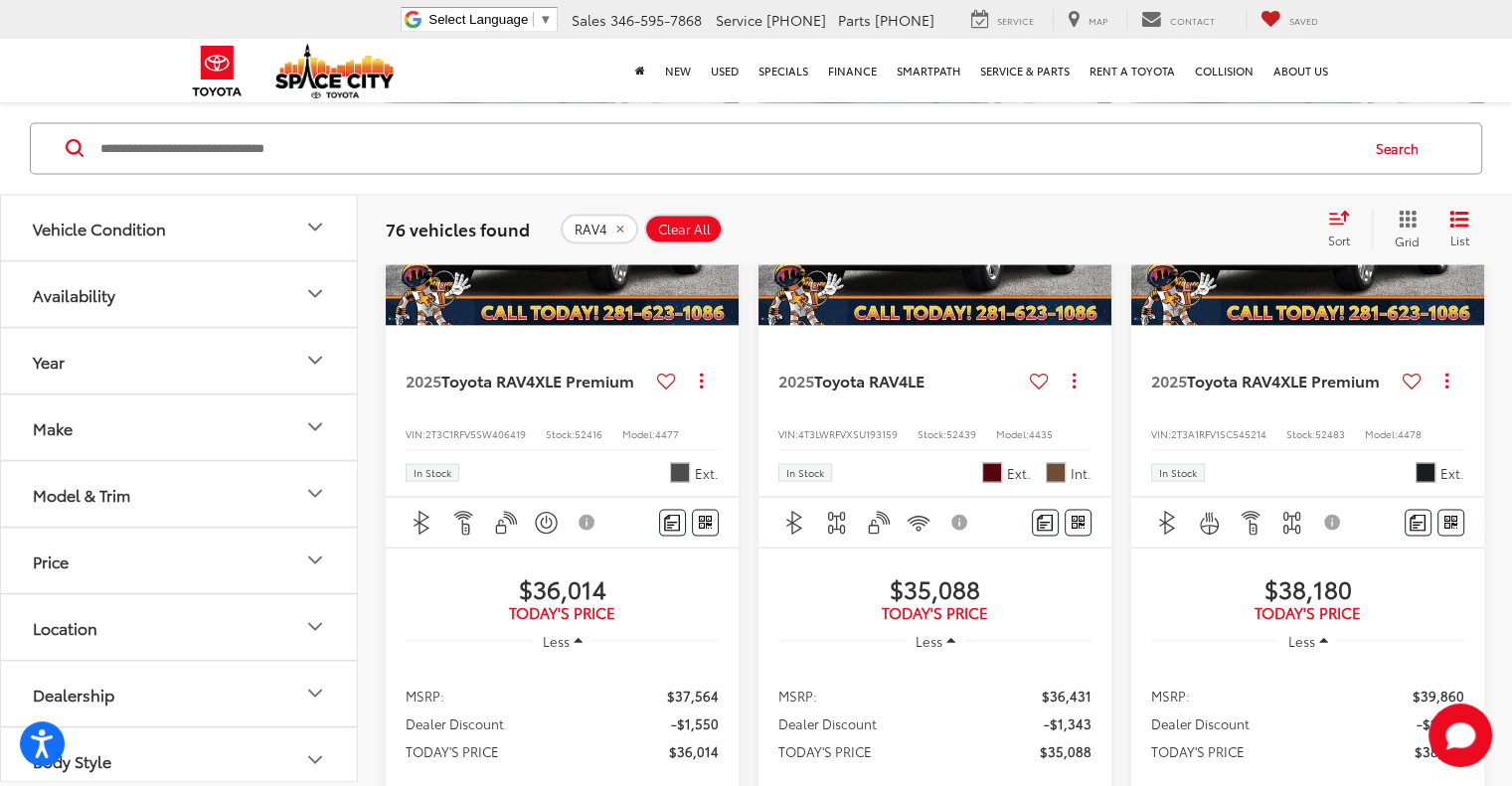 click on "2025 Toyota RAV4 XLE Premium
Copy Link Share Print View Details VIN:  [VIN] Stock:  51501 Model:  4477 In Stock Features Bluetooth® Heated Steering Wheel Remote Start Keyless Entry Keyless Ignition System Power Tailgate/Liftgate Disclaimer More Details Comments Dealer Comments Bluprint 2025 Toyota RAV4 XLE Premium FWD 8-Speed Automatic 2.5L 4-Cylinder DOHC Dual VVT-i 40 Artificial Leather. More...  Window Sticker  Track Price
$39,542
Today's Price
Less
MSRP:
$41,564
Dealer Discount
-$2,022
TODAY'S PRICE
$39,542
Check Availability
We'll Buy Your Car
Get Price Now
LE" 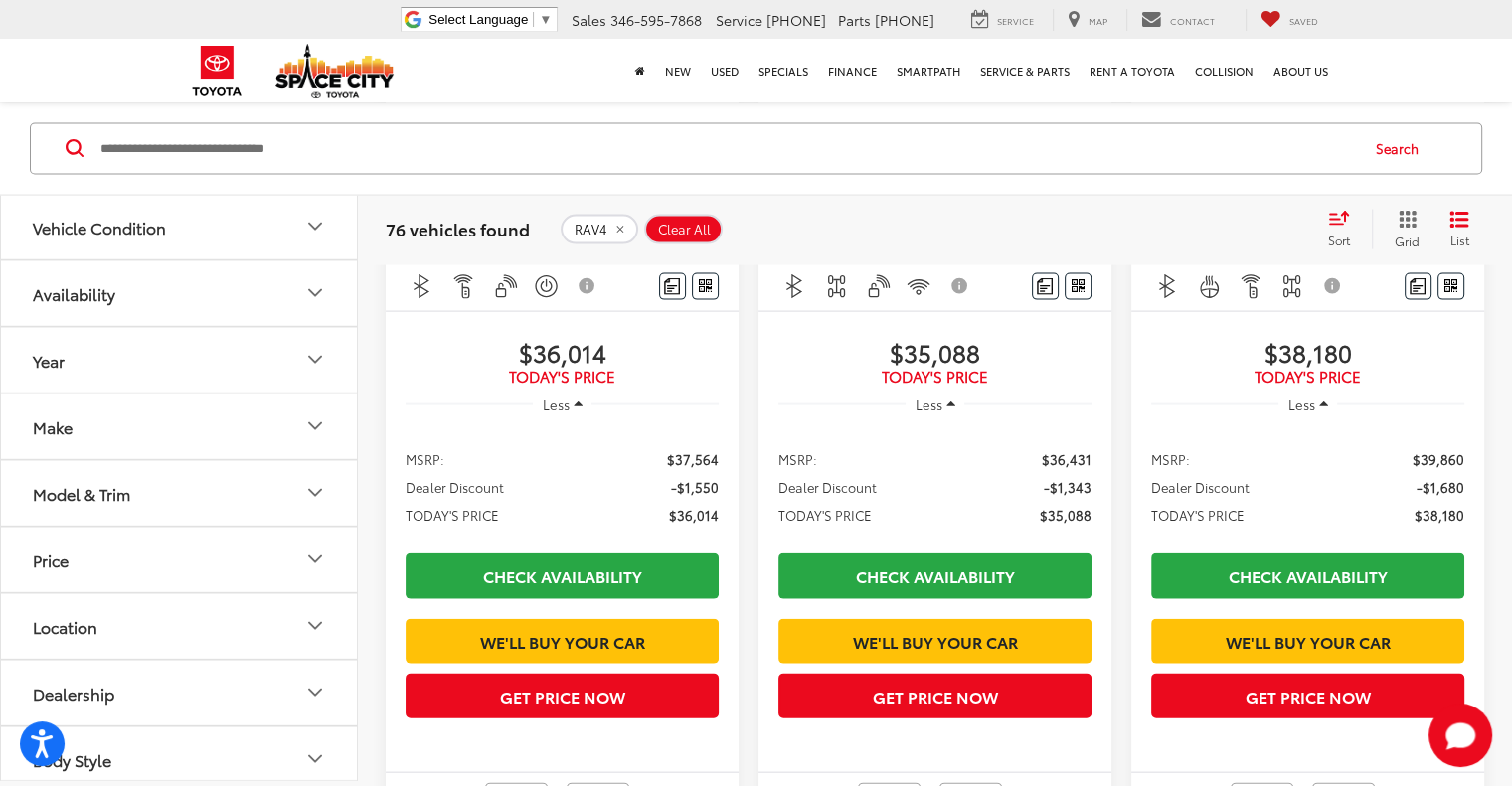 click on "2025 Toyota RAV4 XLE Premium
Copy Link Share Print View Details VIN:  [VIN] Stock:  51501 Model:  4477 In Stock Features Bluetooth® Heated Steering Wheel Remote Start Keyless Entry Keyless Ignition System Power Tailgate/Liftgate Disclaimer More Details Comments Dealer Comments Bluprint 2025 Toyota RAV4 XLE Premium FWD 8-Speed Automatic 2.5L 4-Cylinder DOHC Dual VVT-i 40 Artificial Leather. More...  Window Sticker  Track Price
$39,542
Today's Price
Less
MSRP:
$41,564
Dealer Discount
-$2,022
TODAY'S PRICE
$39,542
Check Availability
We'll Buy Your Car
Get Price Now
LE" 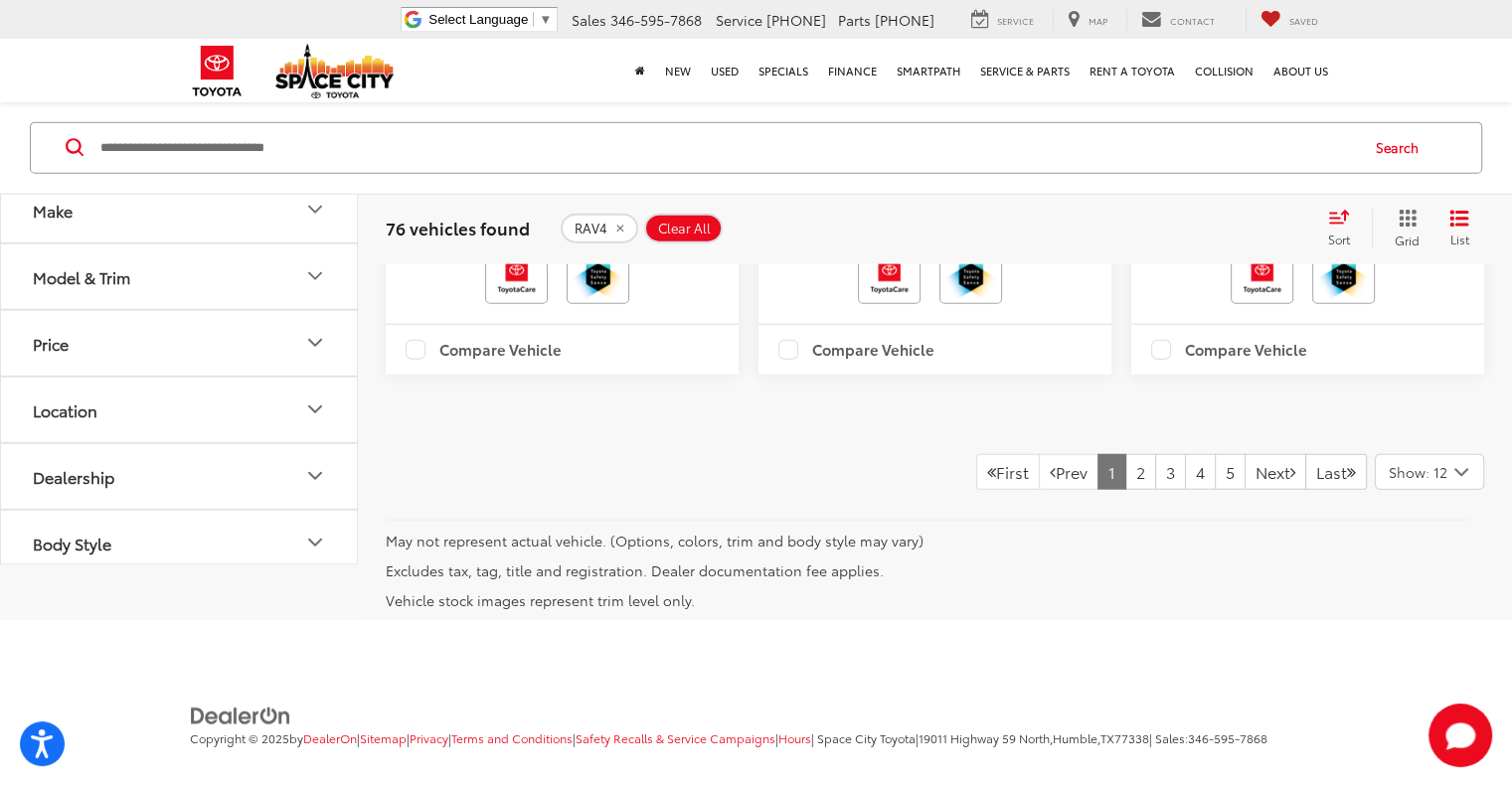 scroll, scrollTop: 4753, scrollLeft: 0, axis: vertical 